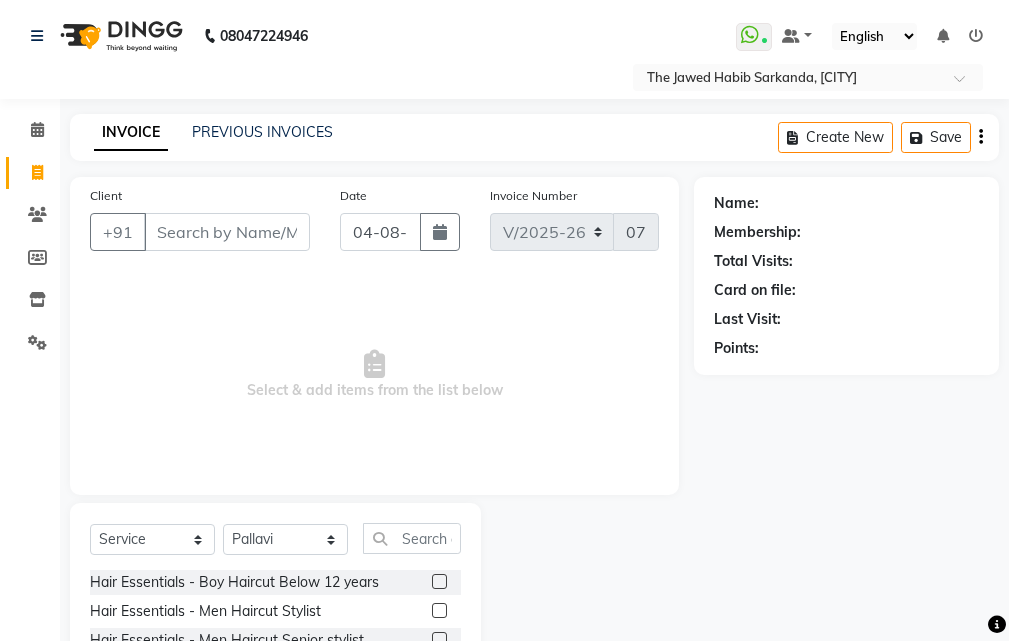 select on "6473" 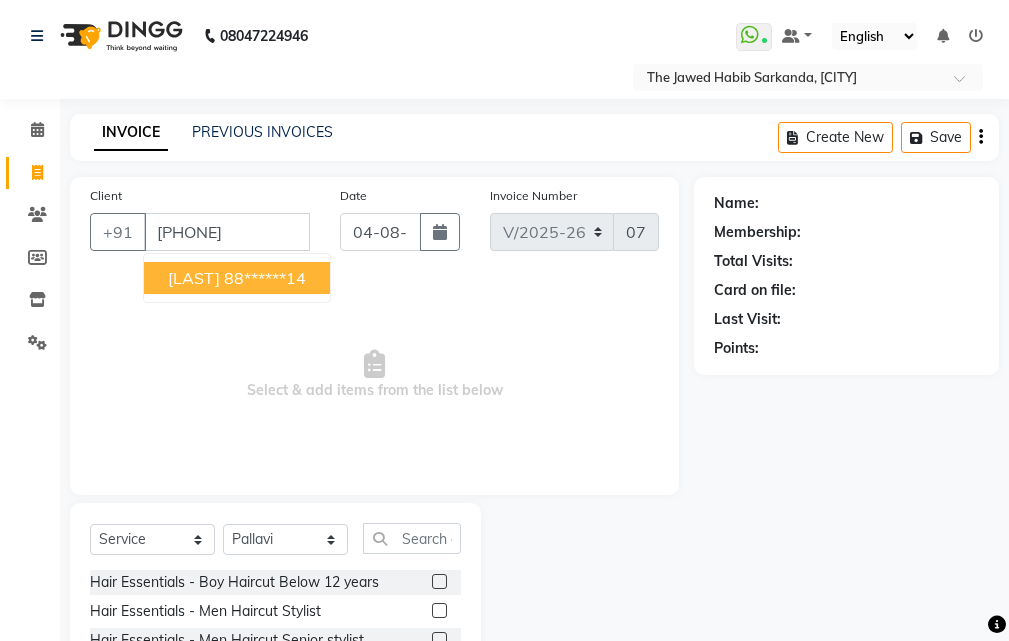 type on "[PHONE]" 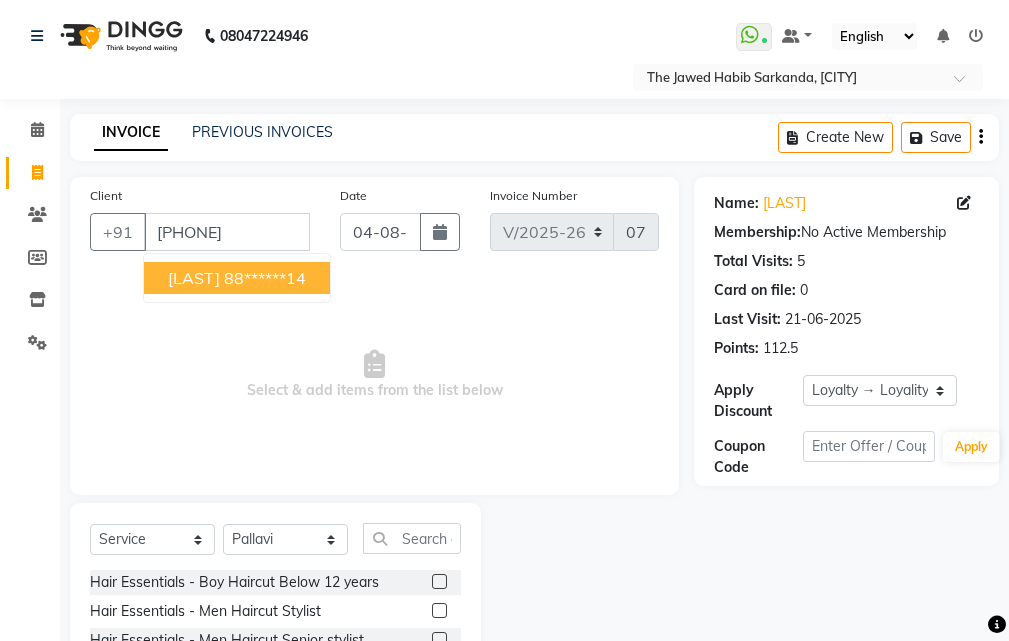click on "[LAST]" at bounding box center (194, 278) 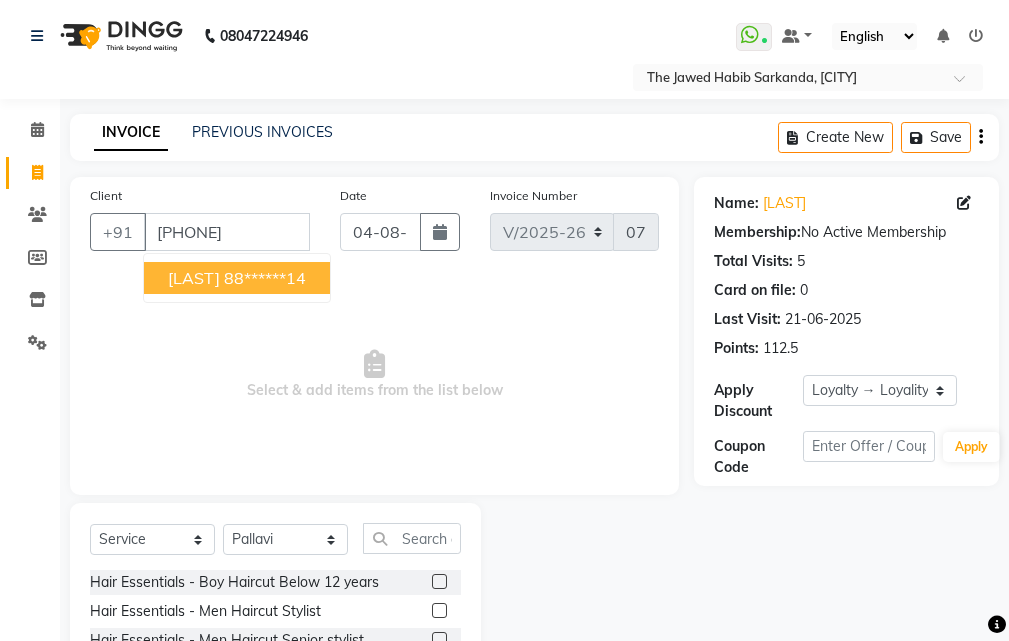 type on "88******14" 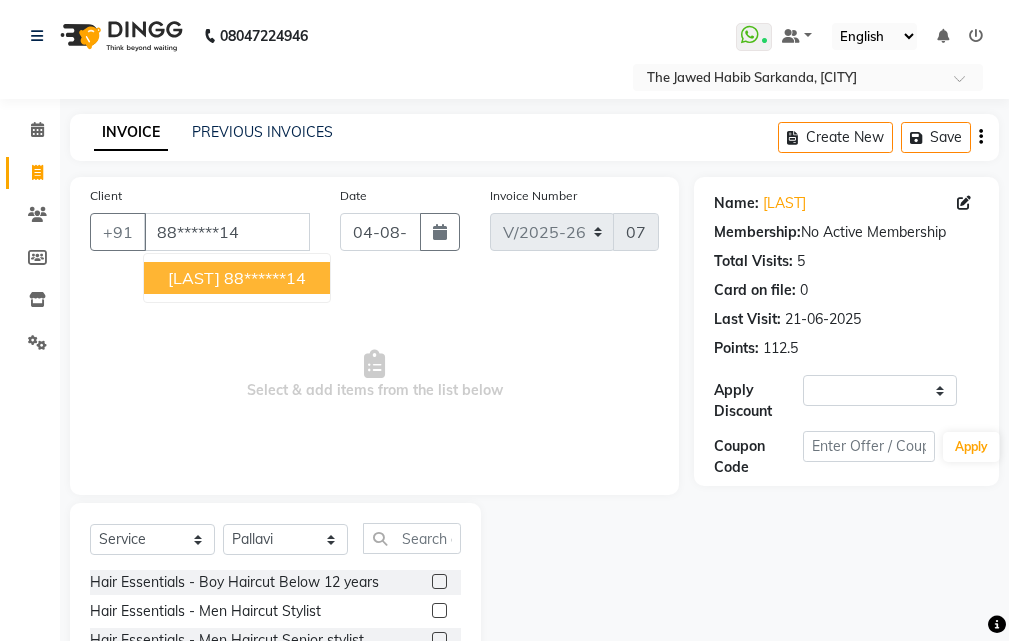 select on "1: Object" 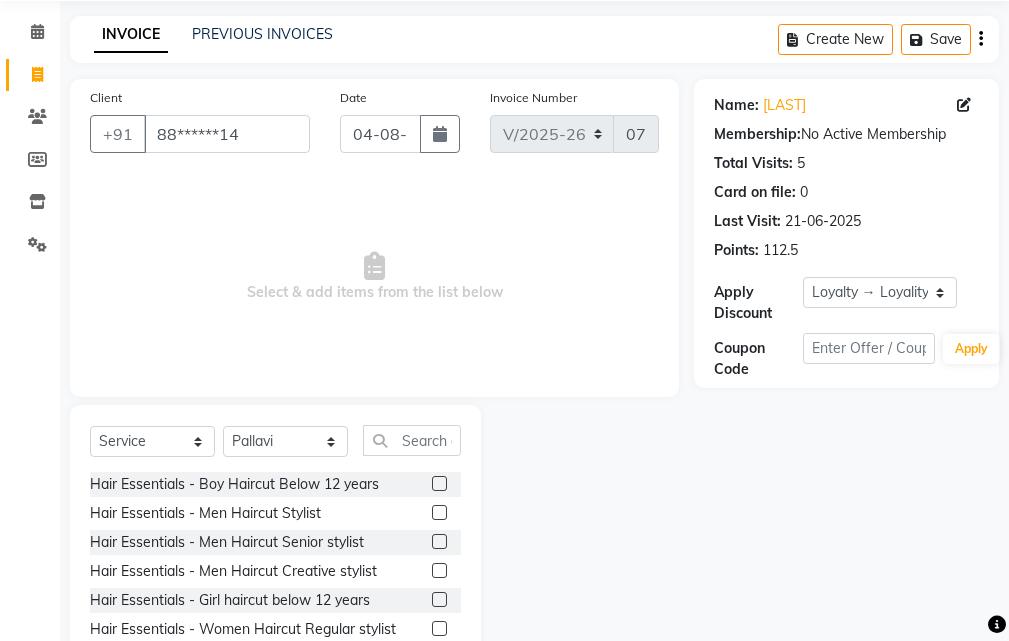 scroll, scrollTop: 187, scrollLeft: 0, axis: vertical 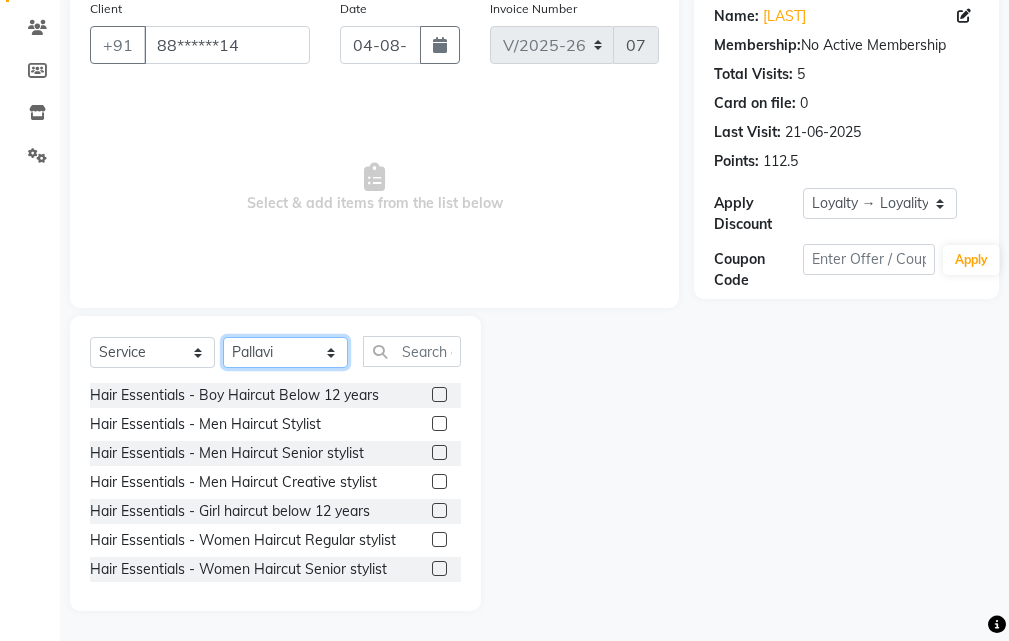 drag, startPoint x: 285, startPoint y: 337, endPoint x: 279, endPoint y: 367, distance: 30.594116 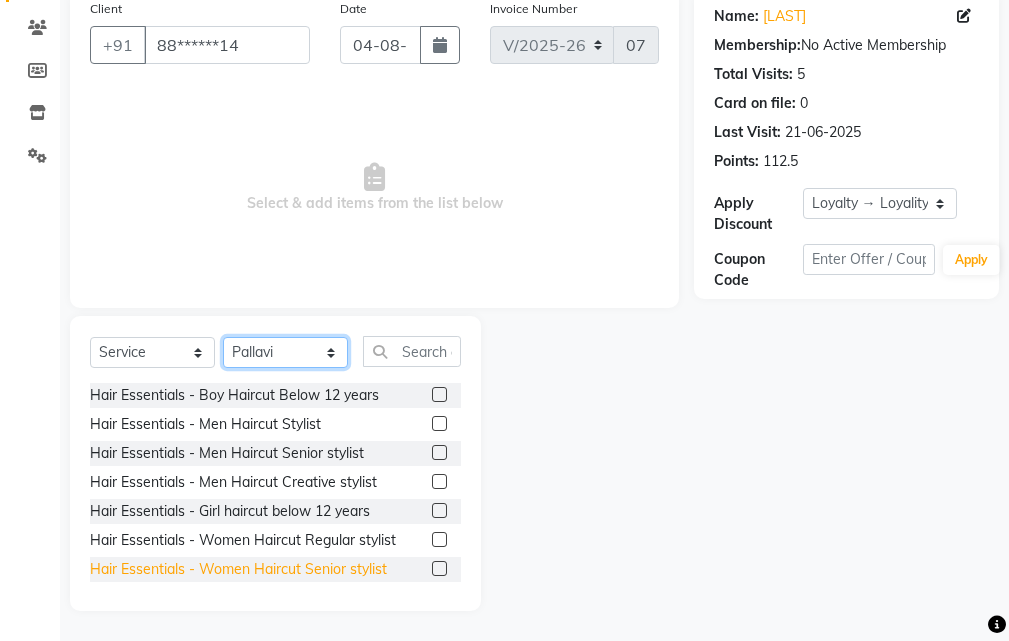 select on "[POSTAL_CODE]" 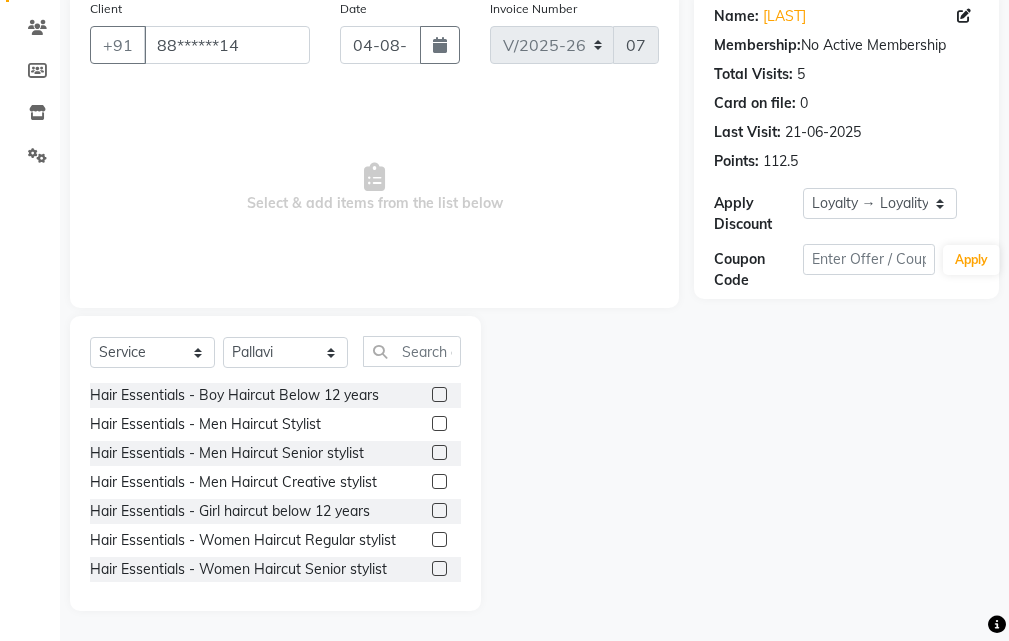 click 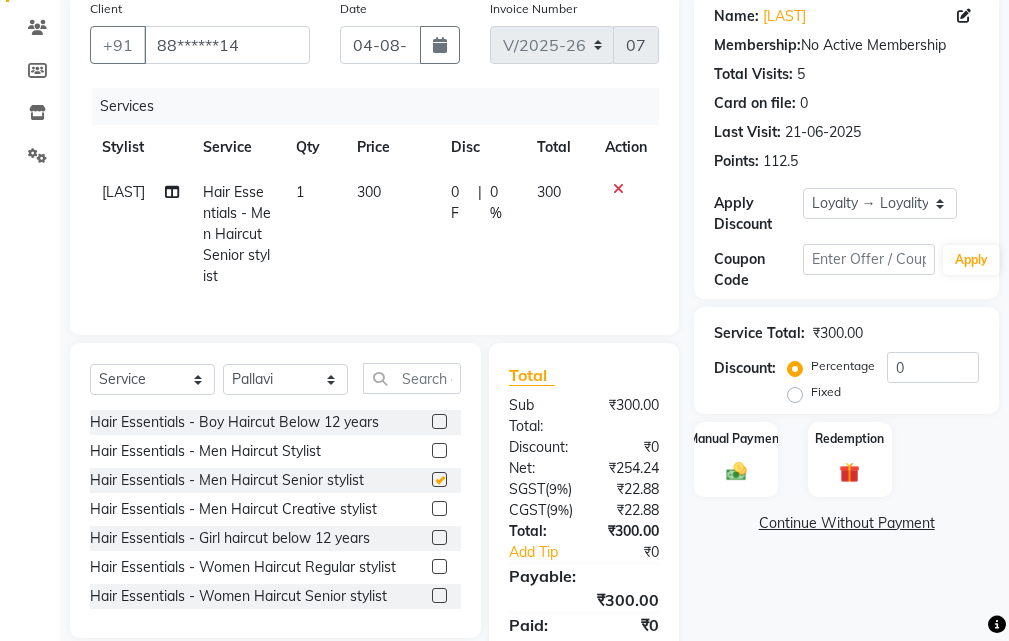 checkbox on "false" 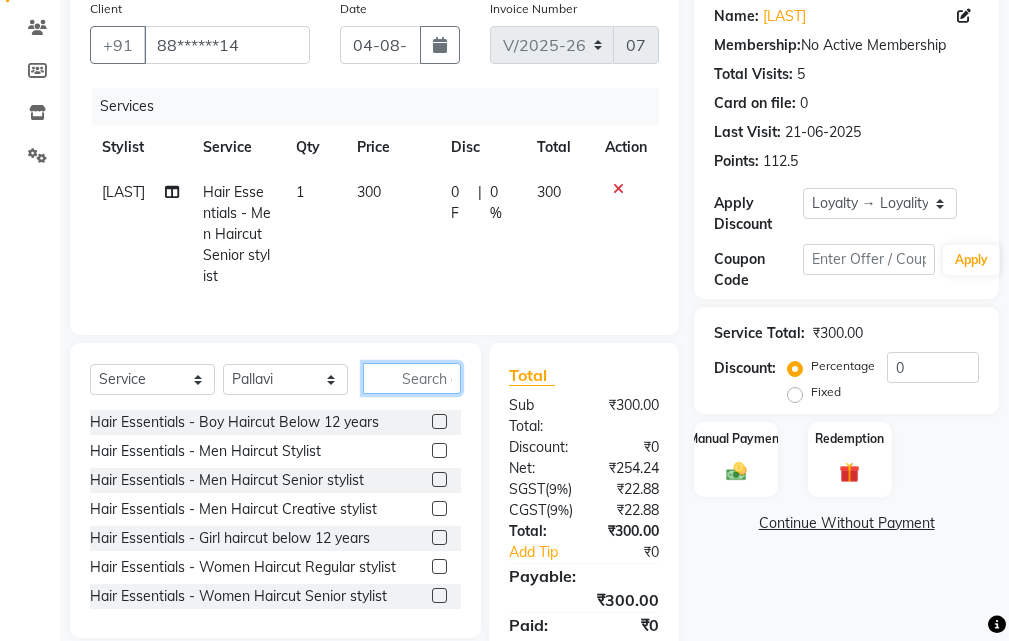 click 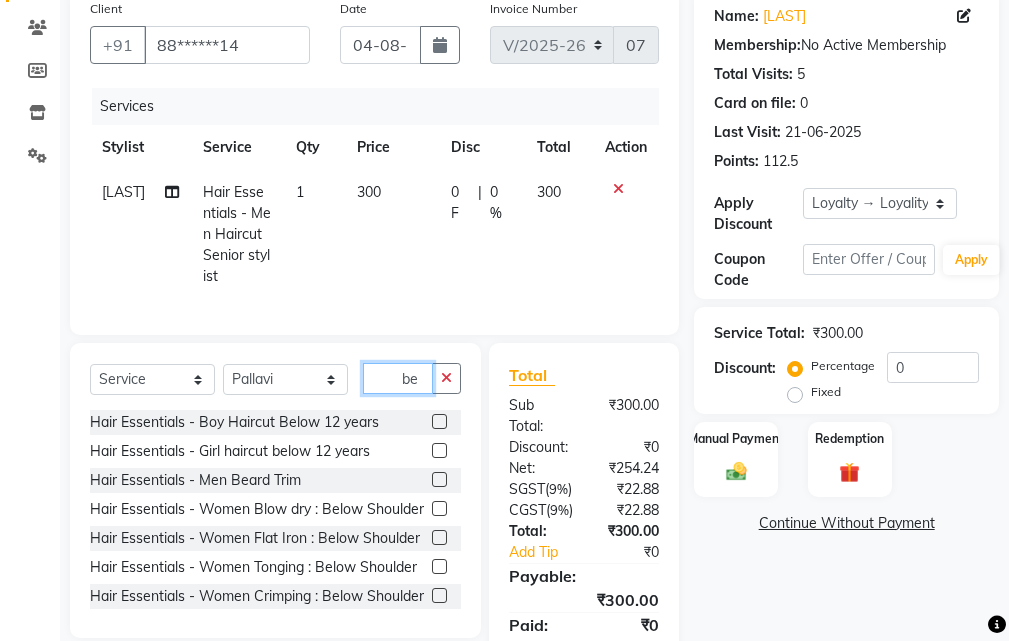 type on "be" 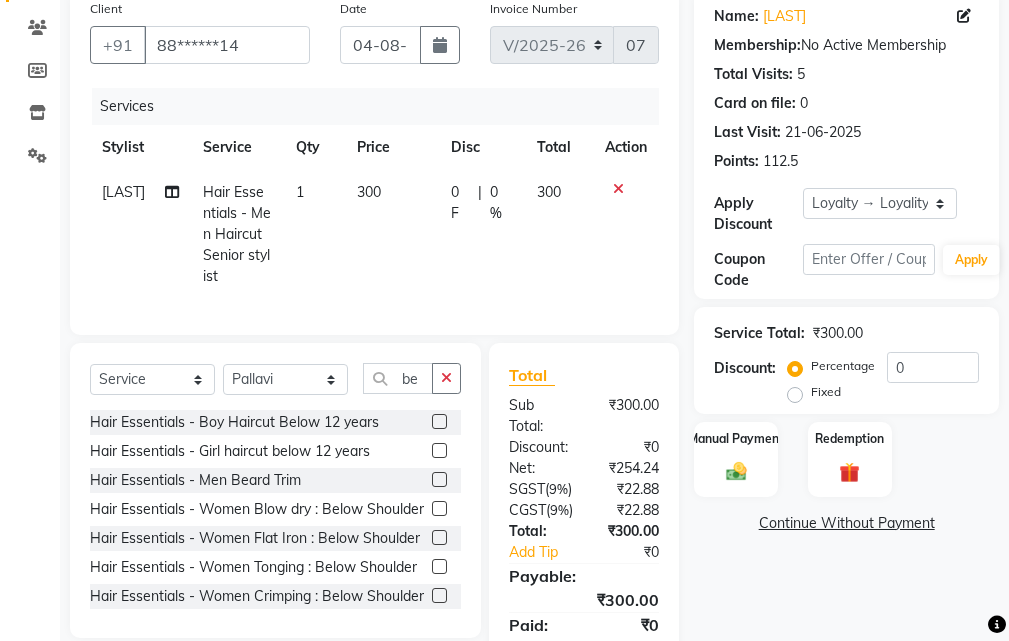 click 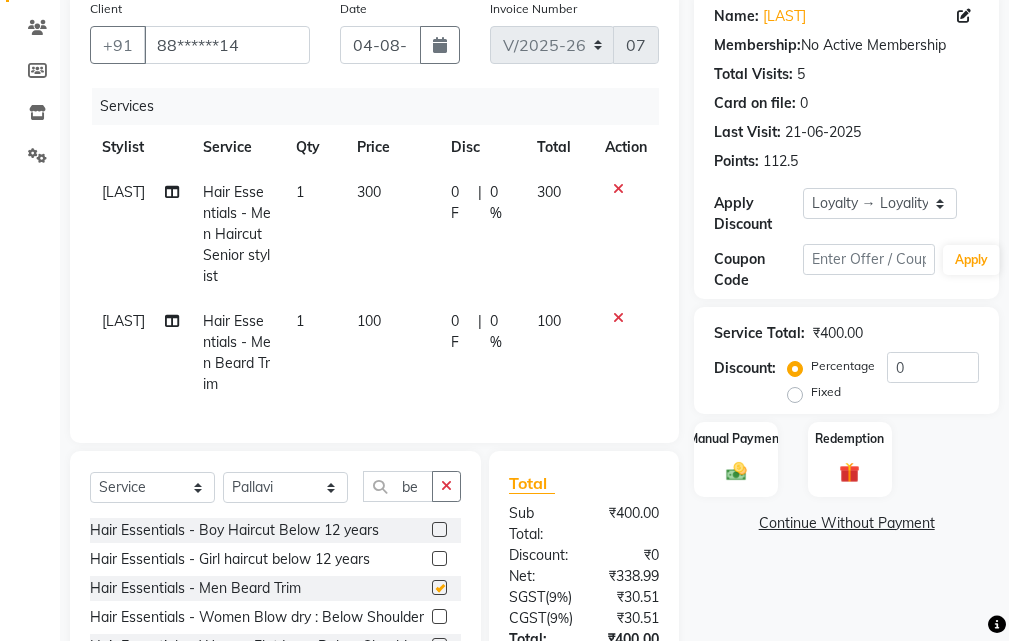 checkbox on "false" 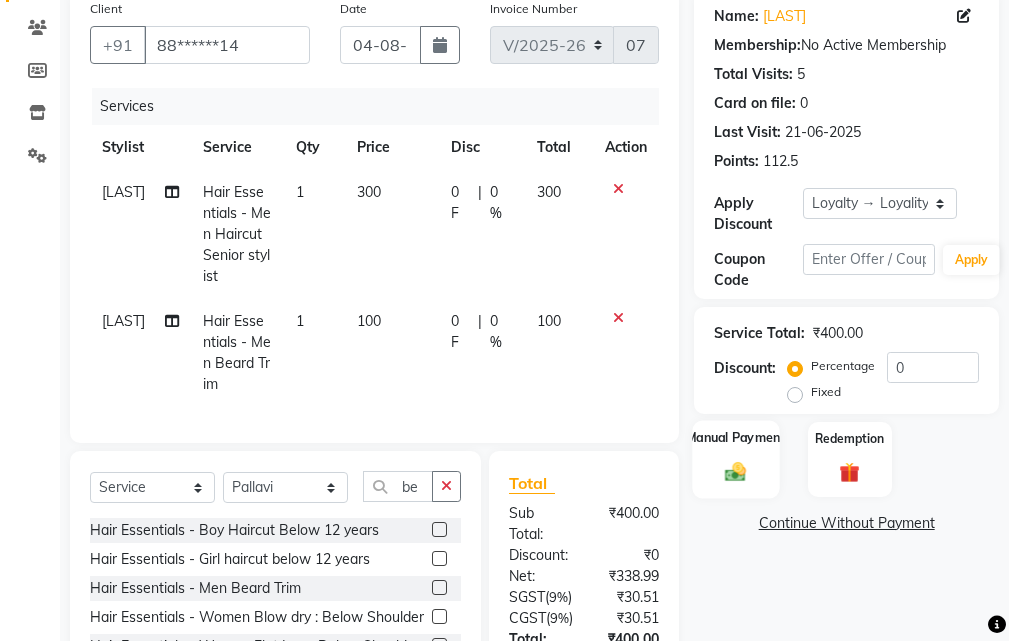 click on "Manual Payment" 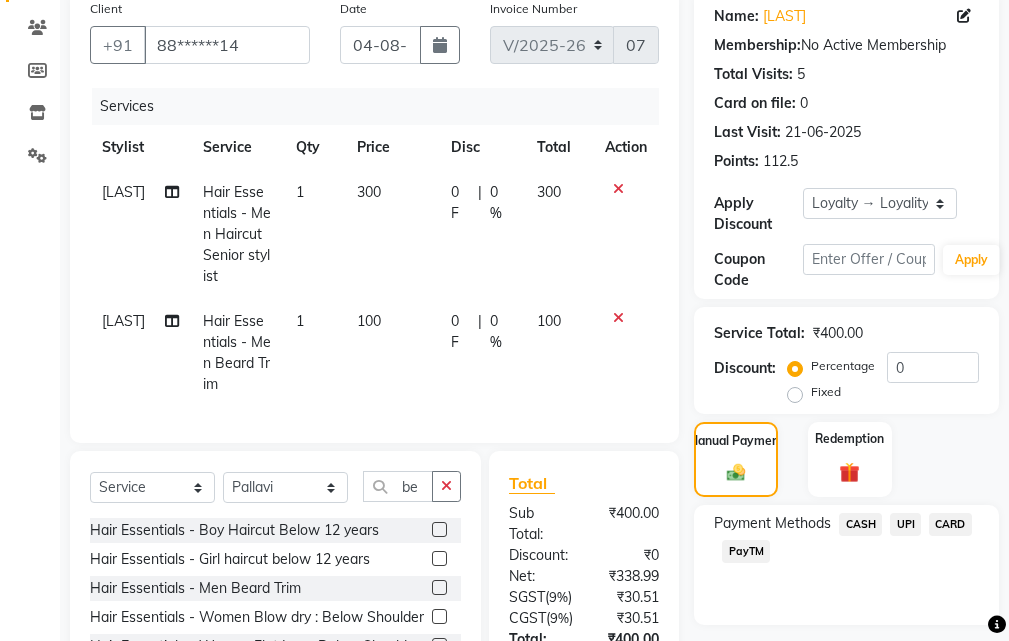 click on "UPI" 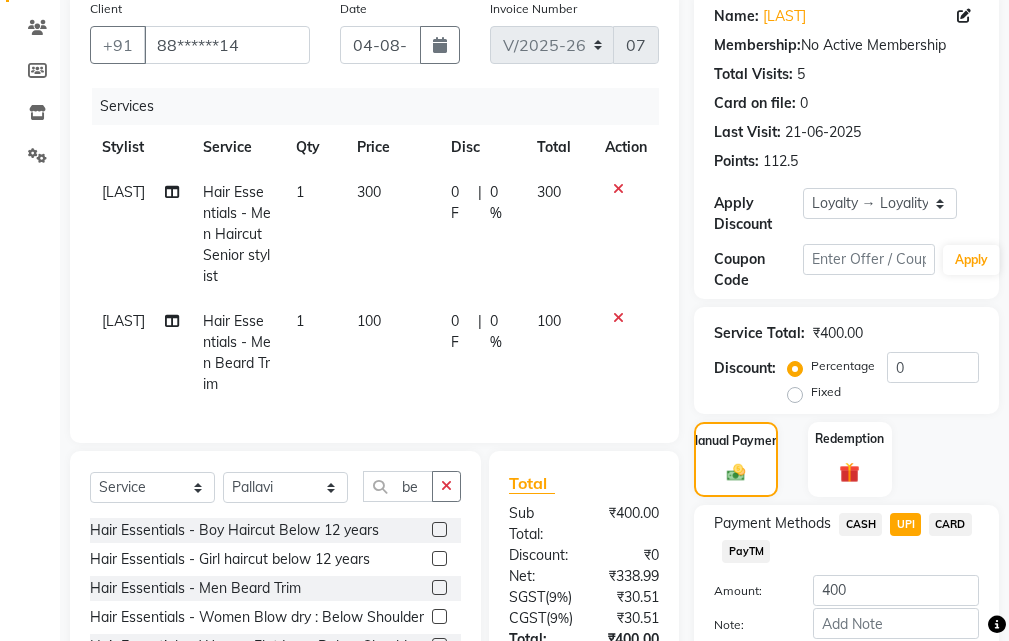 scroll, scrollTop: 444, scrollLeft: 0, axis: vertical 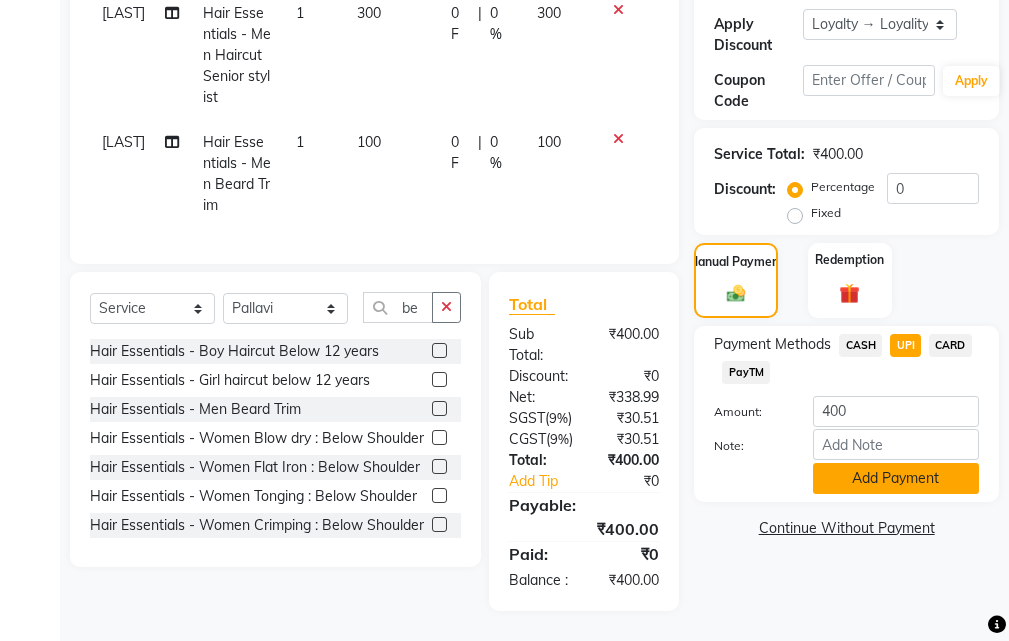 click on "Add Payment" 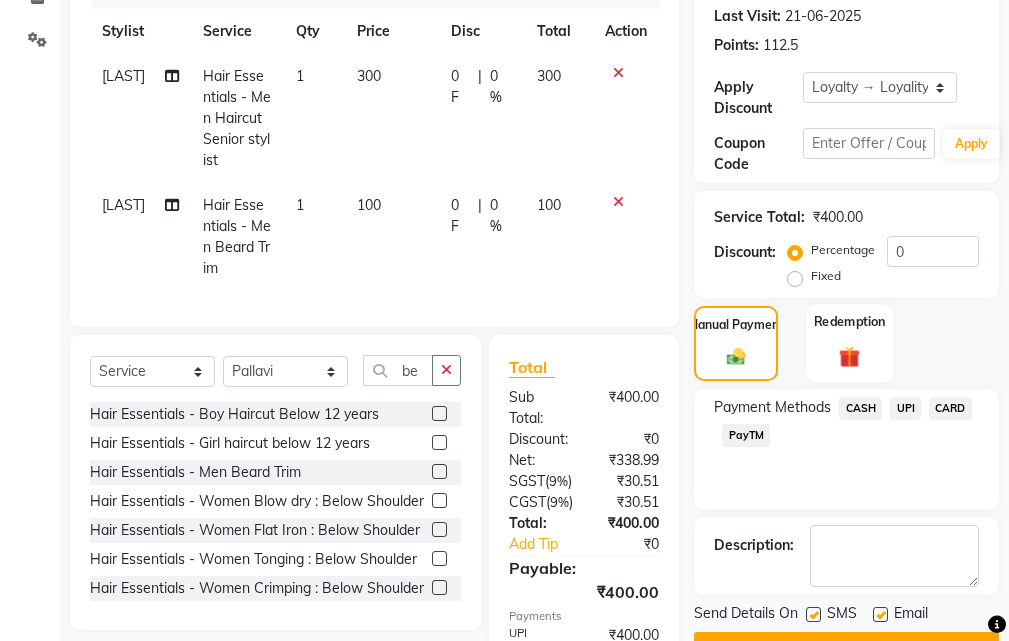 scroll, scrollTop: 444, scrollLeft: 0, axis: vertical 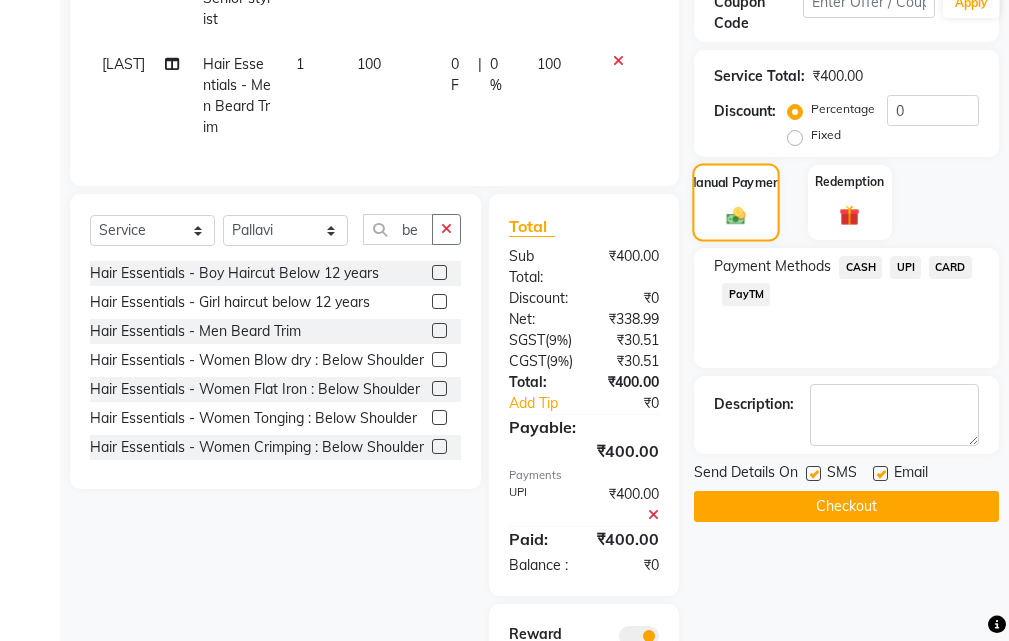 click on "Manual Payment" 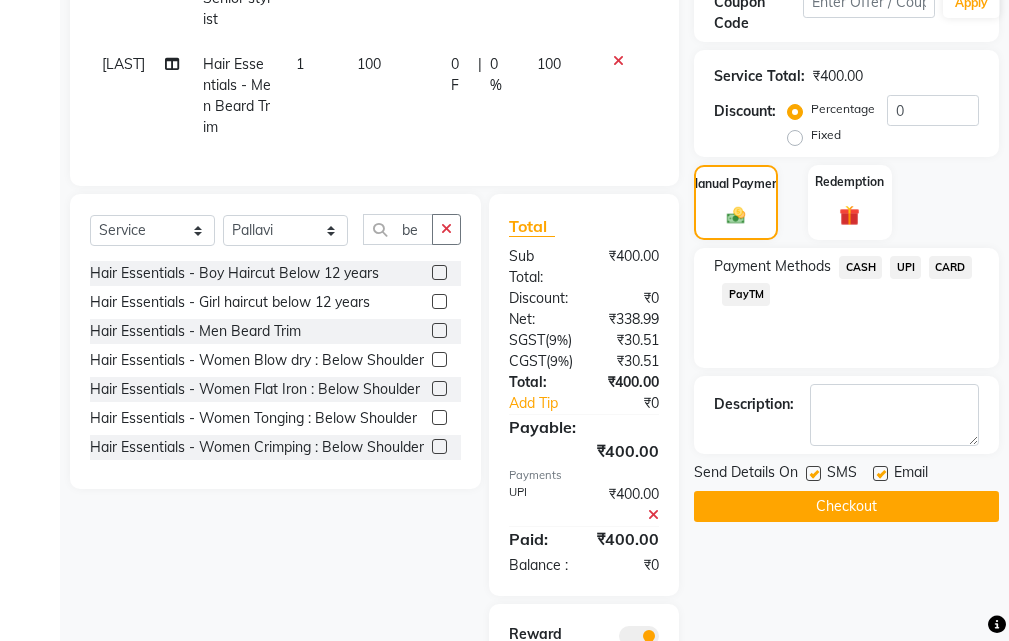 click on "UPI" 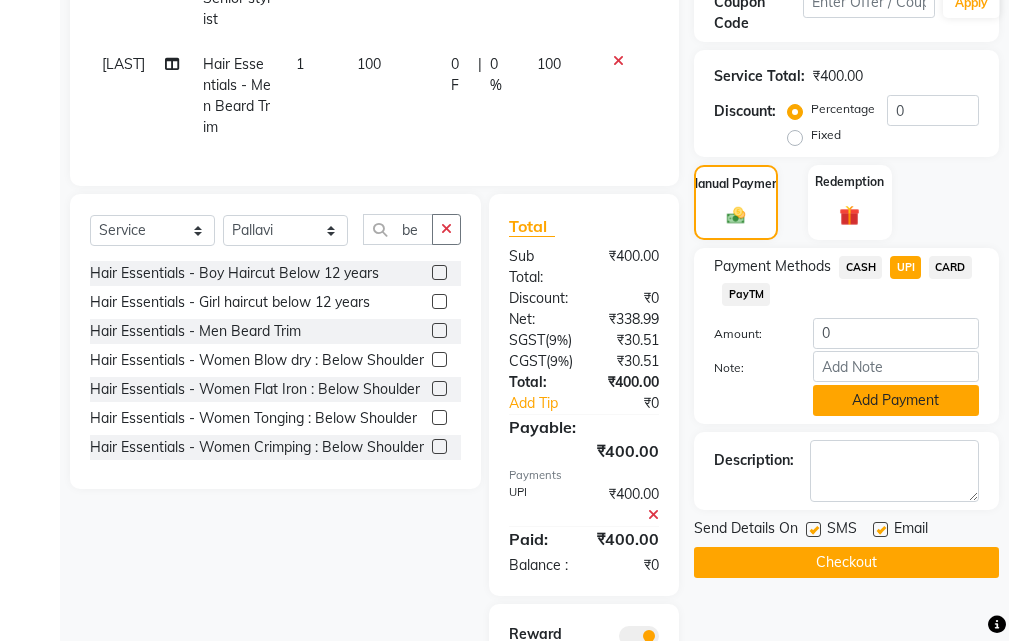 click on "Add Payment" 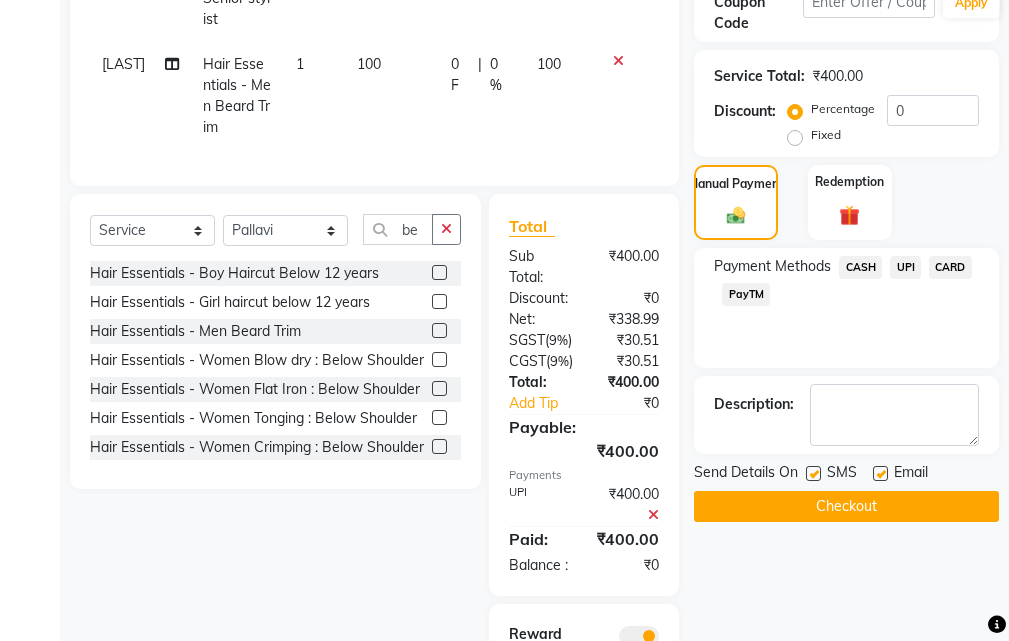 click on "Checkout" 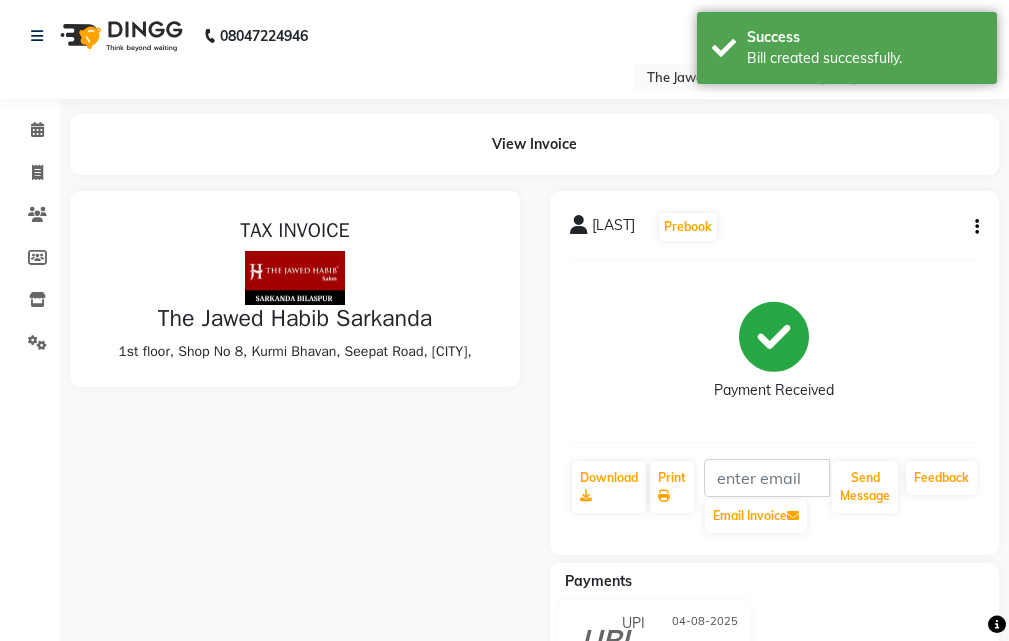 scroll, scrollTop: 0, scrollLeft: 0, axis: both 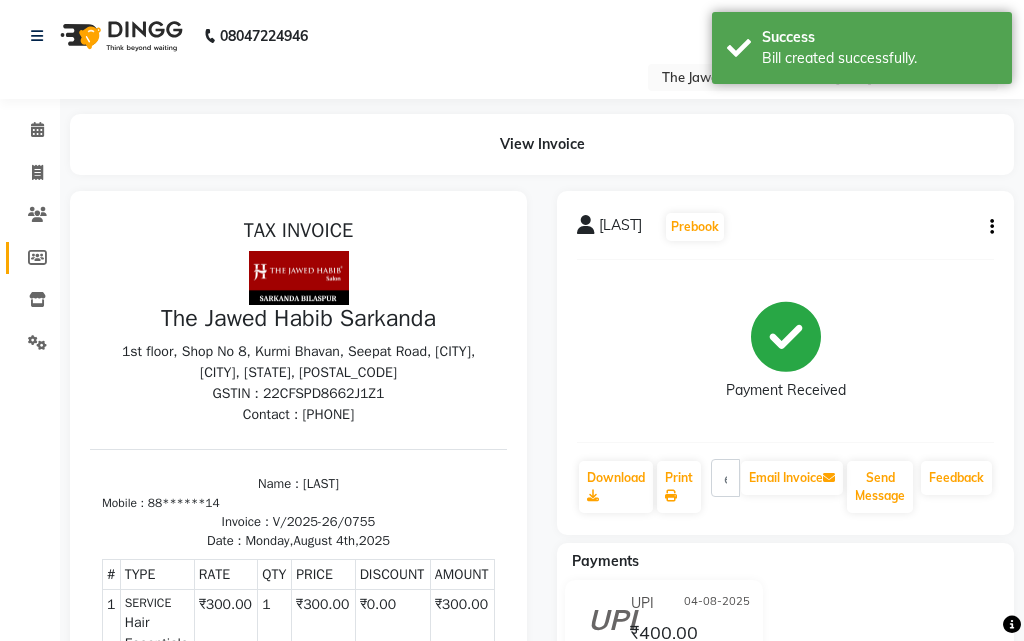 select on "service" 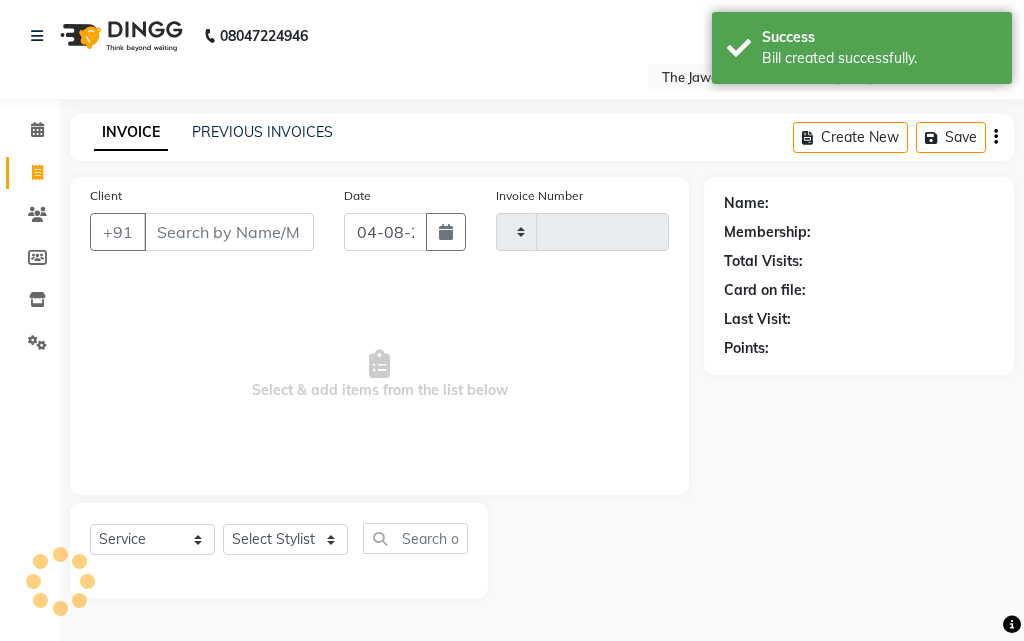 type on "0756" 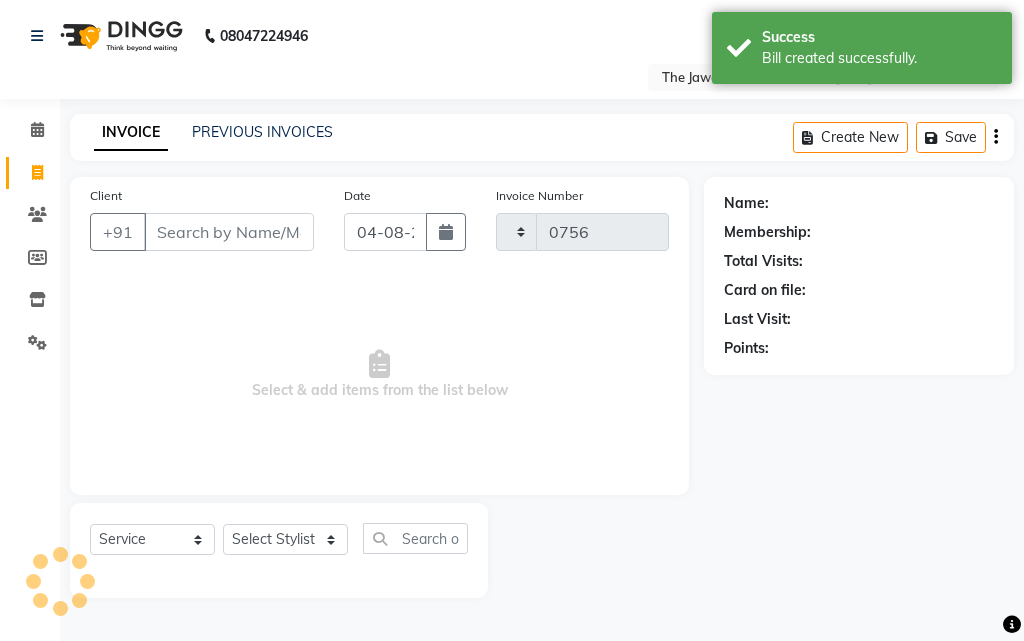 select on "6473" 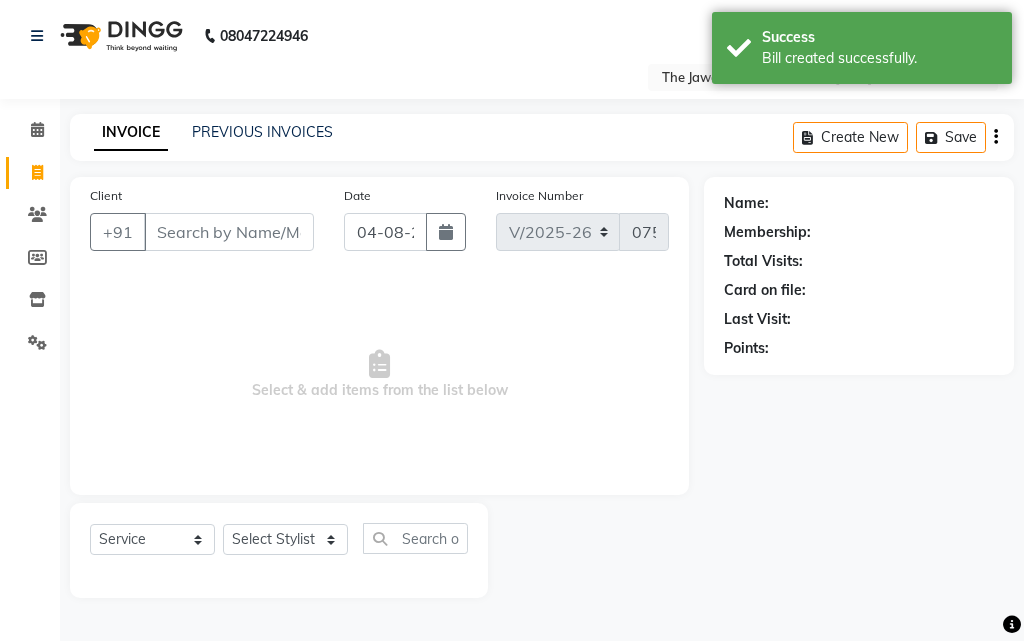 select on "63556" 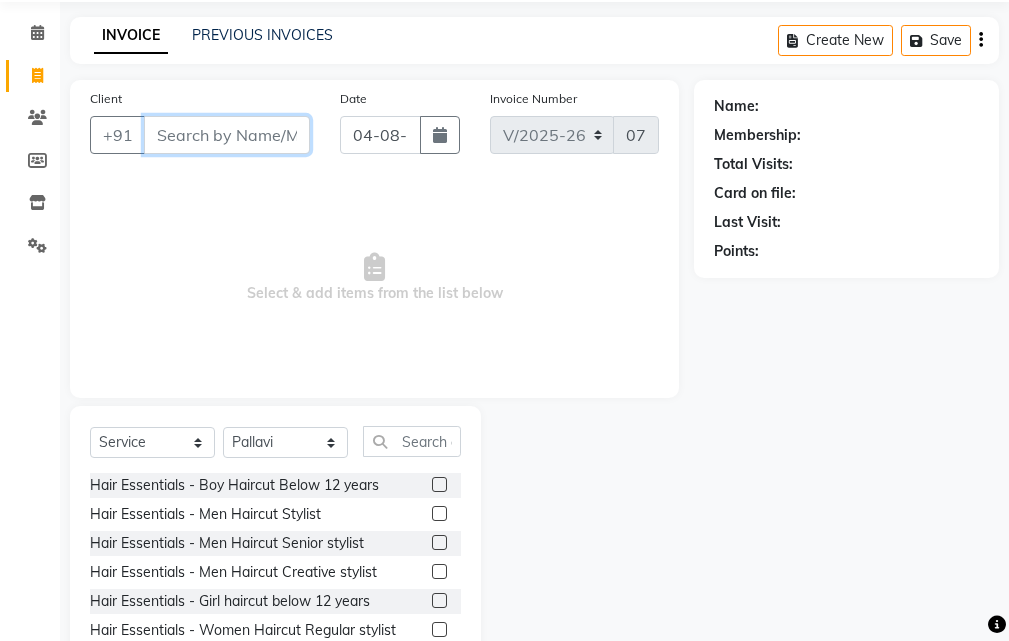 scroll, scrollTop: 187, scrollLeft: 0, axis: vertical 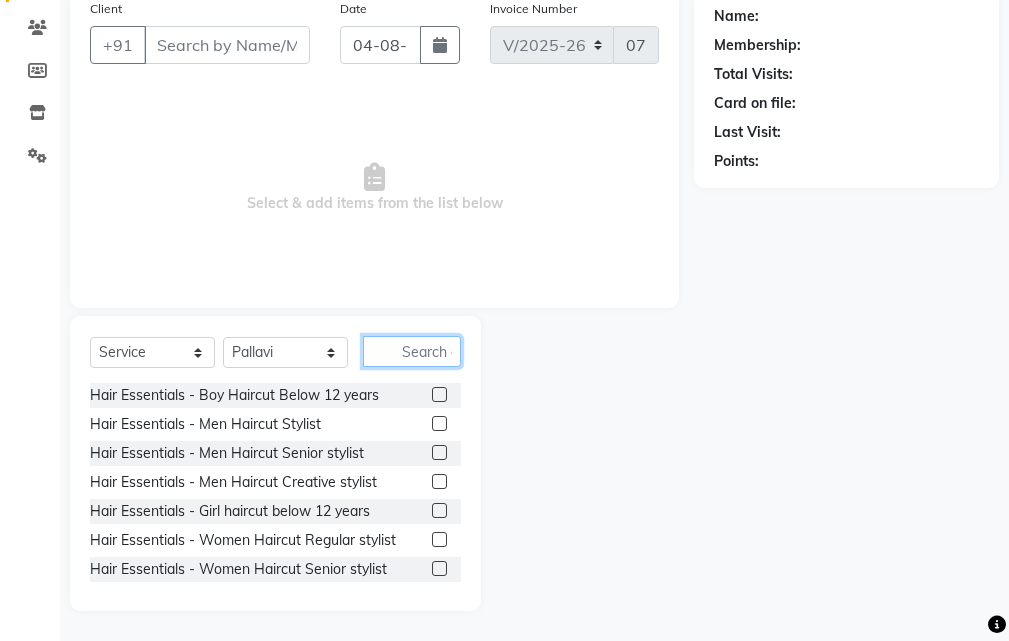 click 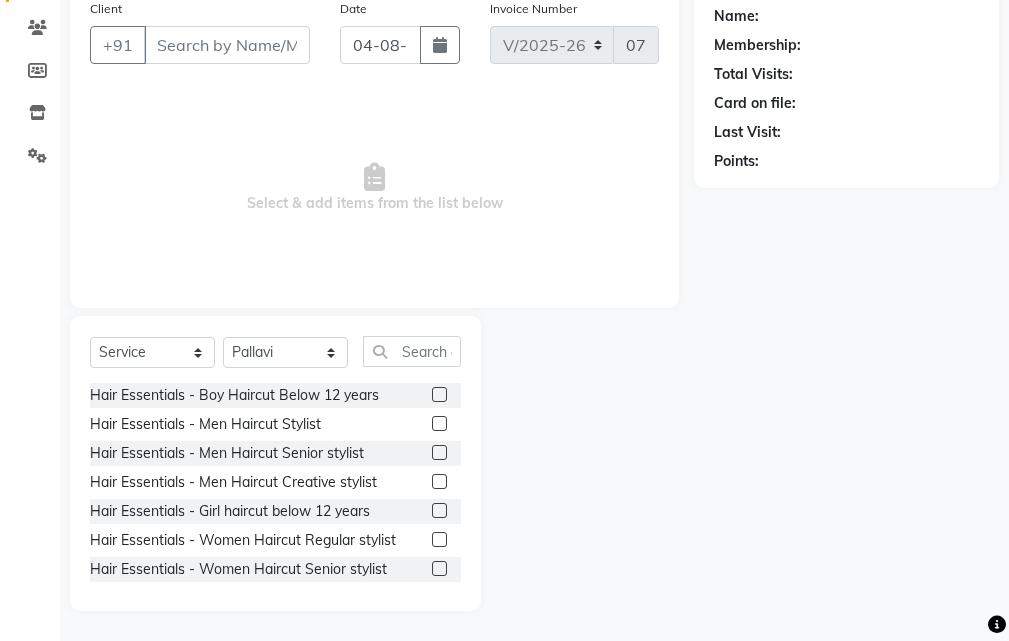 click 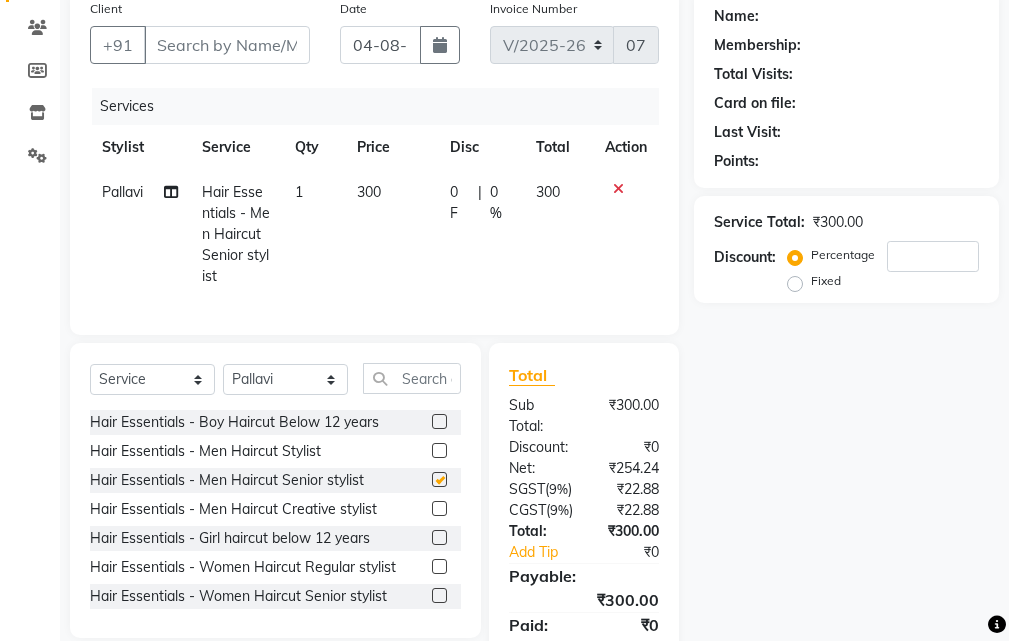 checkbox on "false" 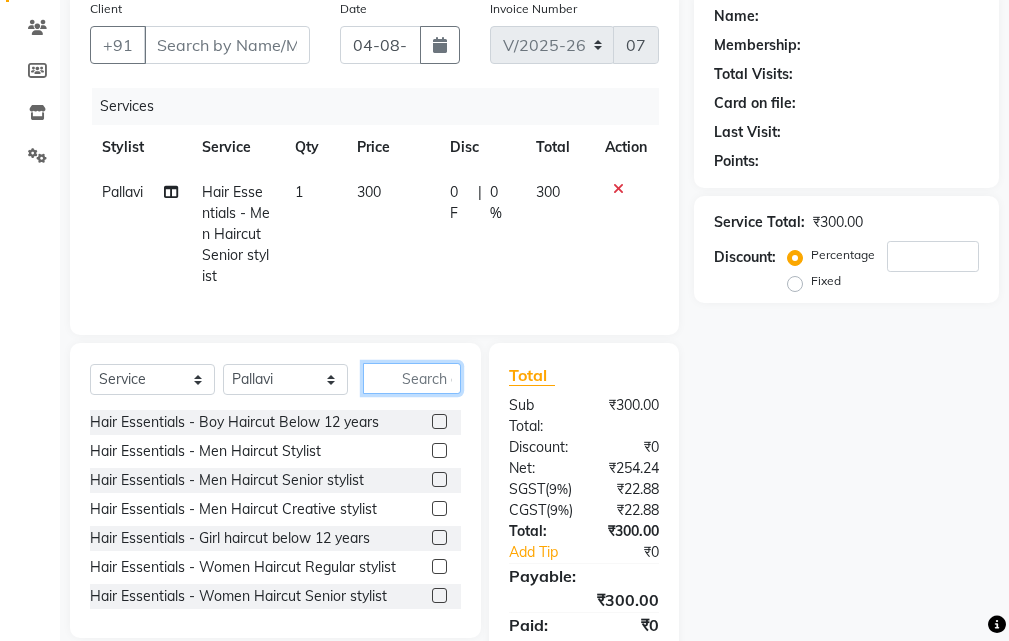click 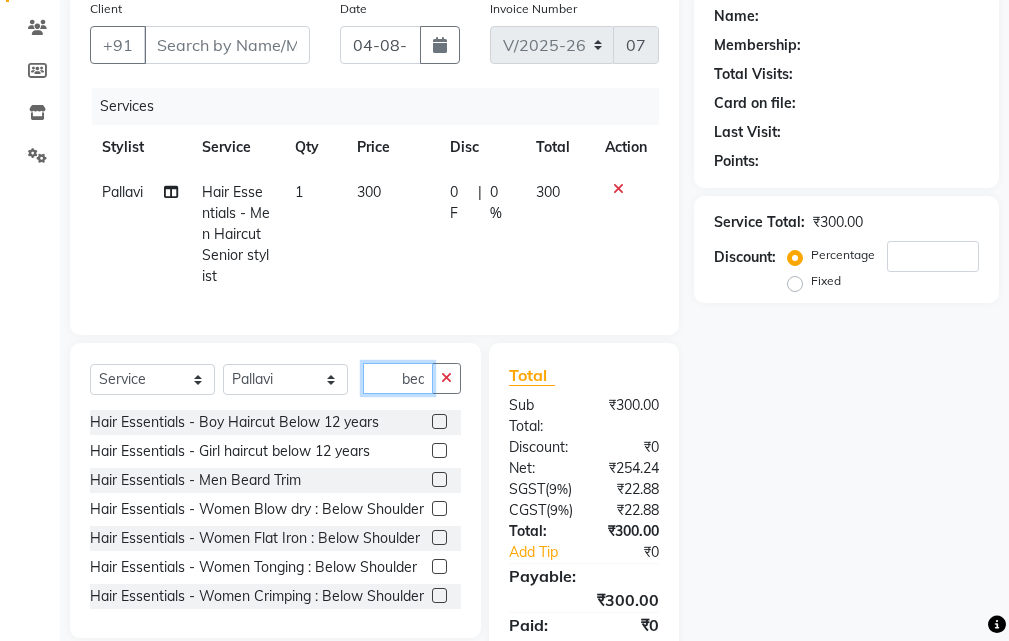 scroll, scrollTop: 0, scrollLeft: 1, axis: horizontal 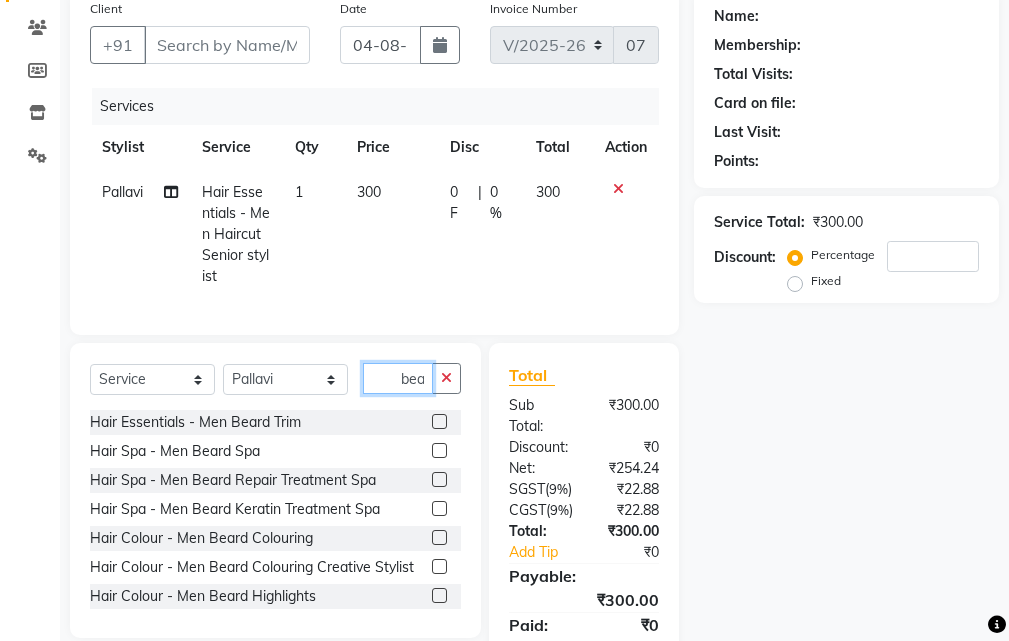 type on "bea" 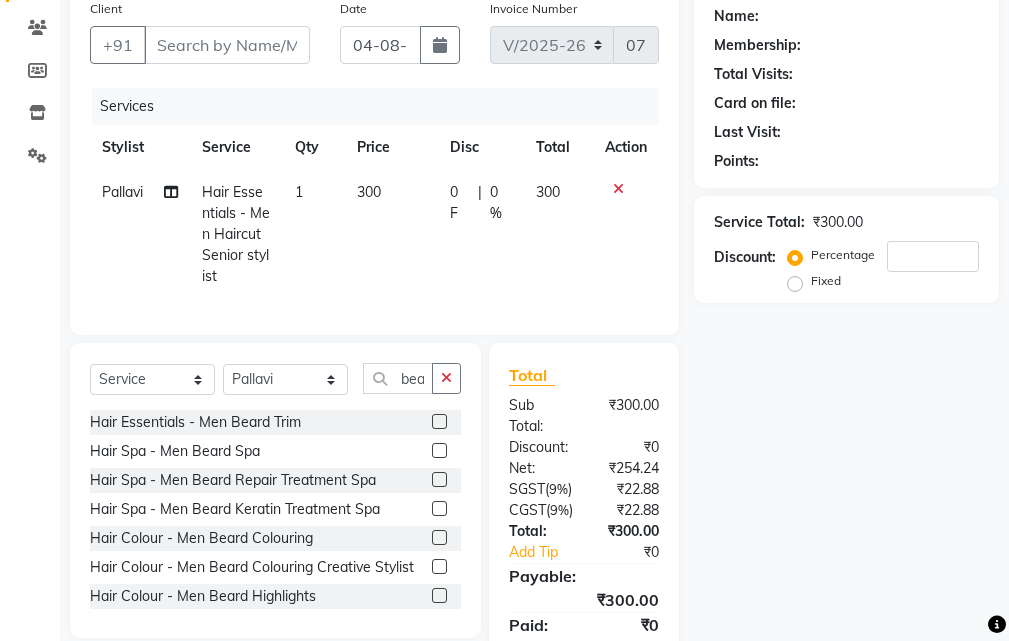 click 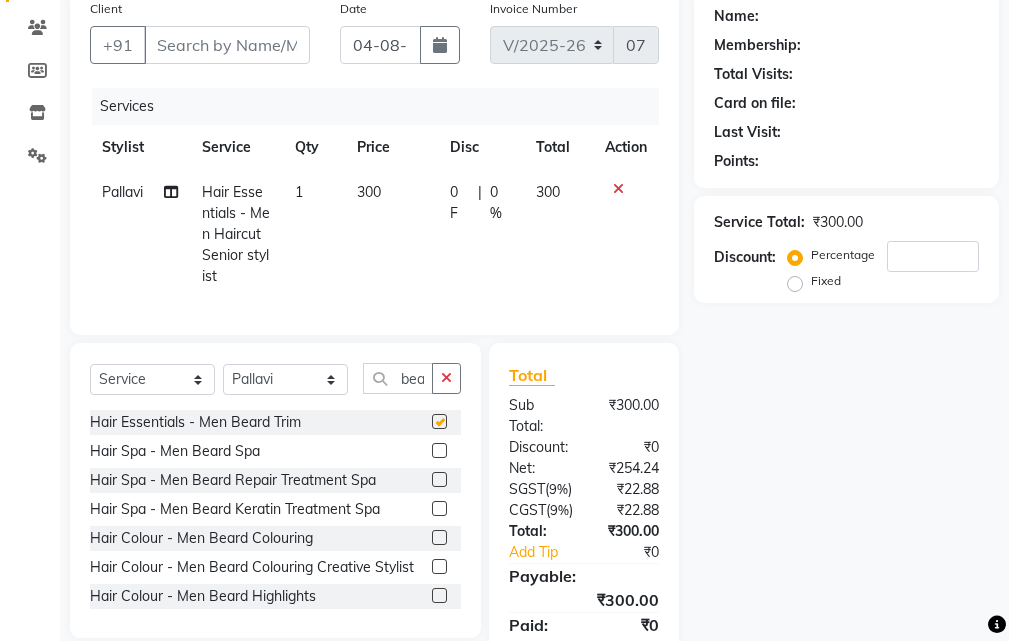 scroll, scrollTop: 0, scrollLeft: 0, axis: both 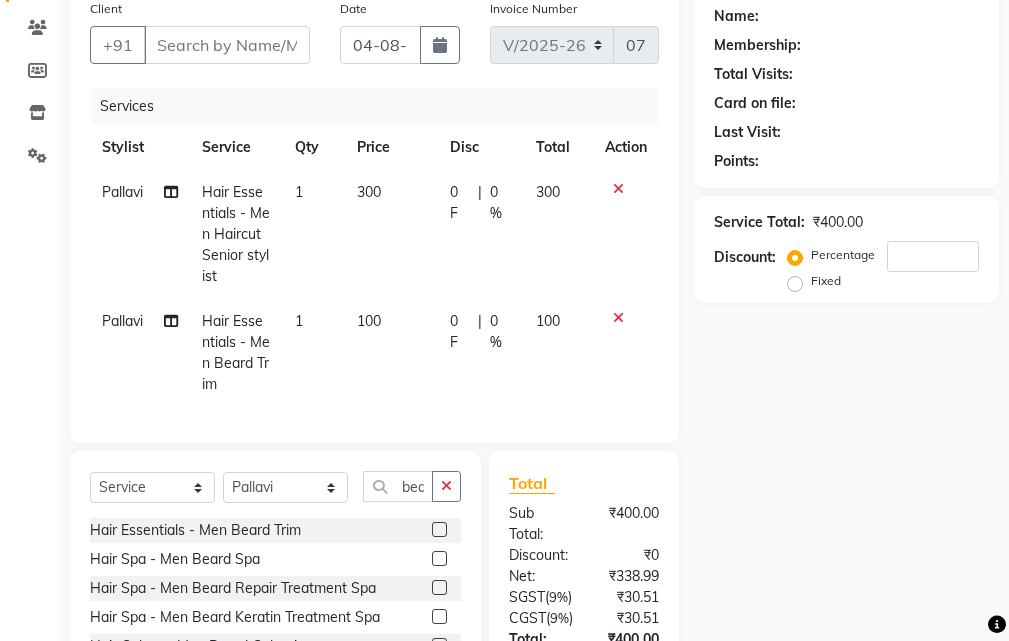 checkbox on "false" 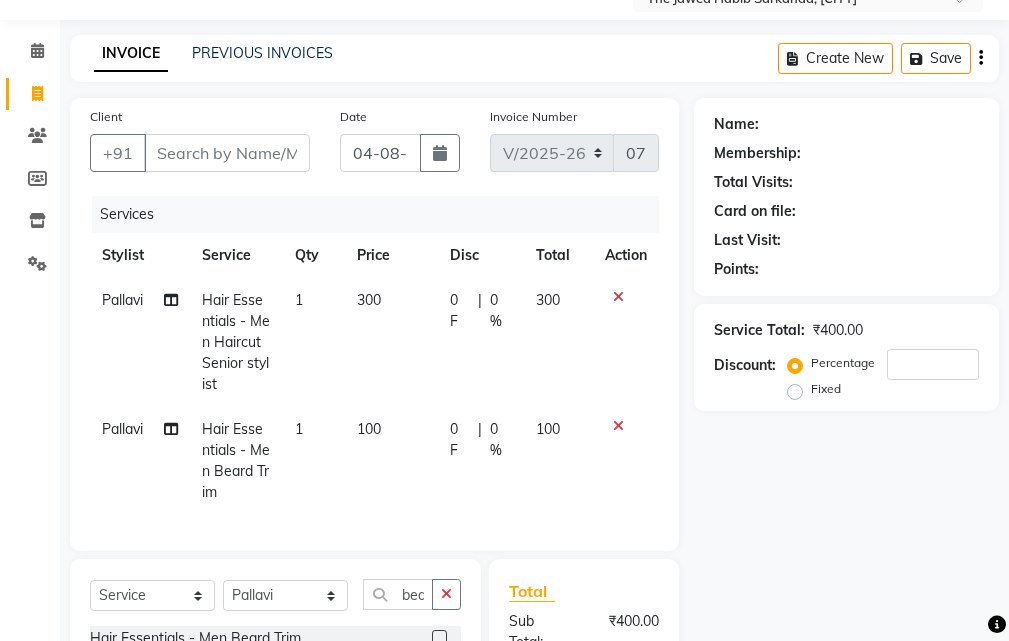 click on "Client +91 Date 04-08-2025 Invoice Number V/2025 V/2025-26 0756 Services Stylist Service Qty Price Disc Total Action [LAST] Hair Essentials - Men Haircut Senior stylist 1 300 0 F | 0 % 300 [LAST] Hair Essentials - Men Beard Trim 1 100 0 F | 0 % 100" 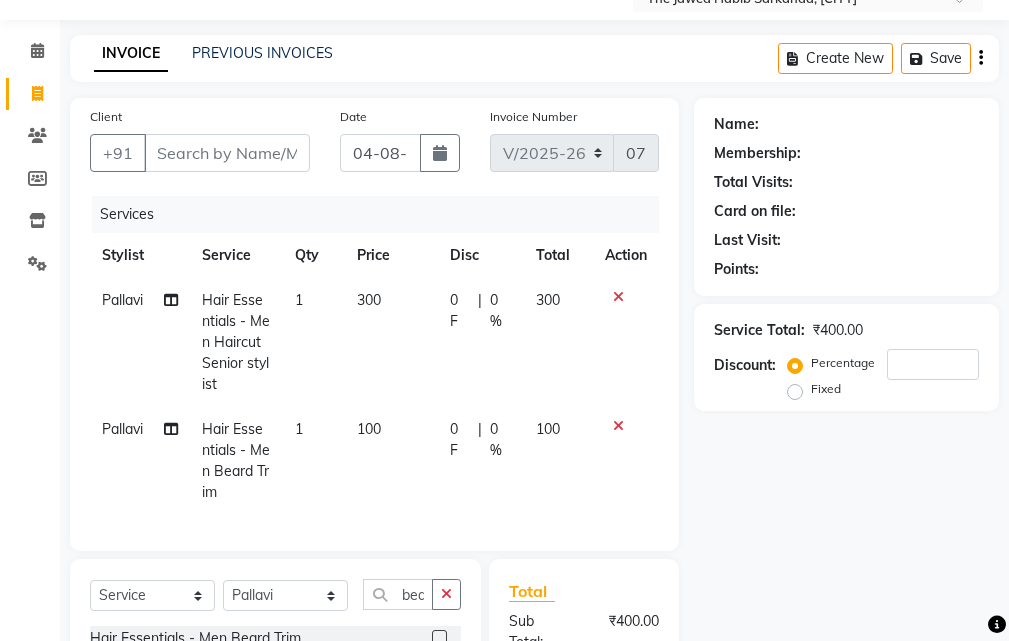 scroll, scrollTop: 0, scrollLeft: 0, axis: both 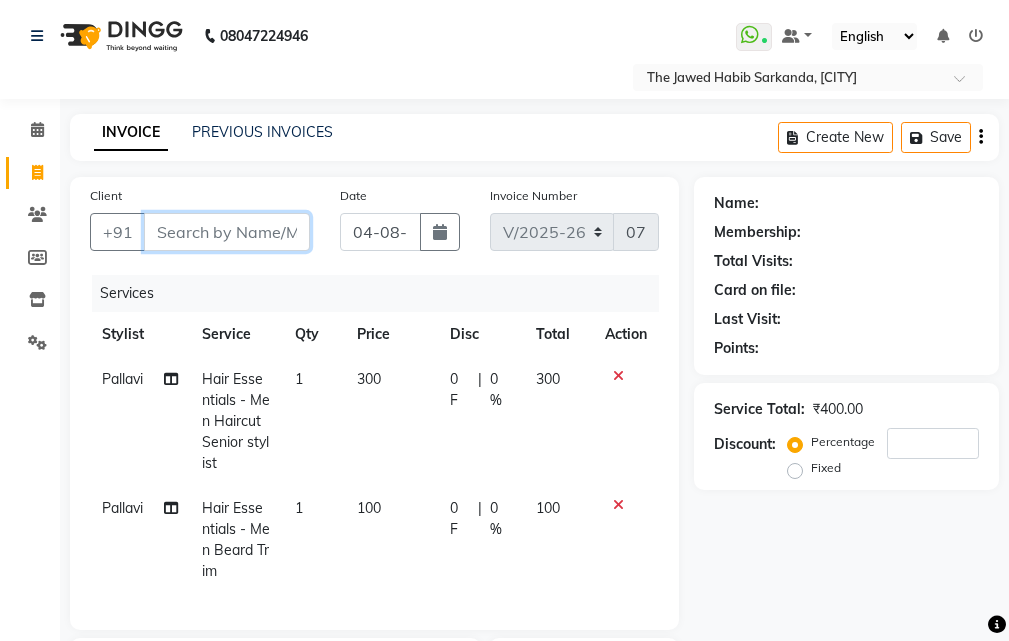 click on "Client" at bounding box center [227, 232] 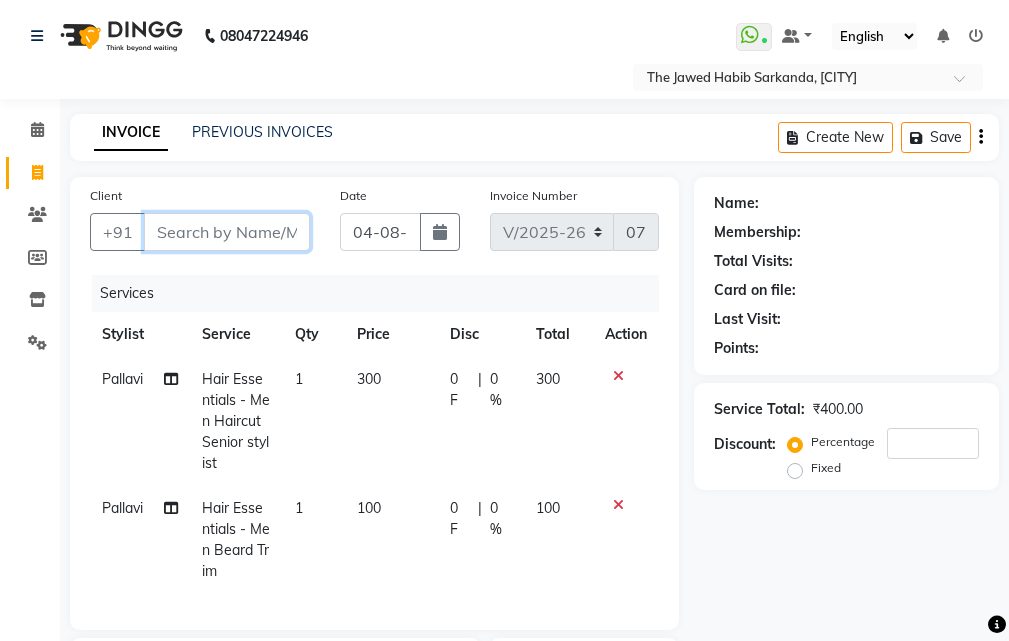 type on "9" 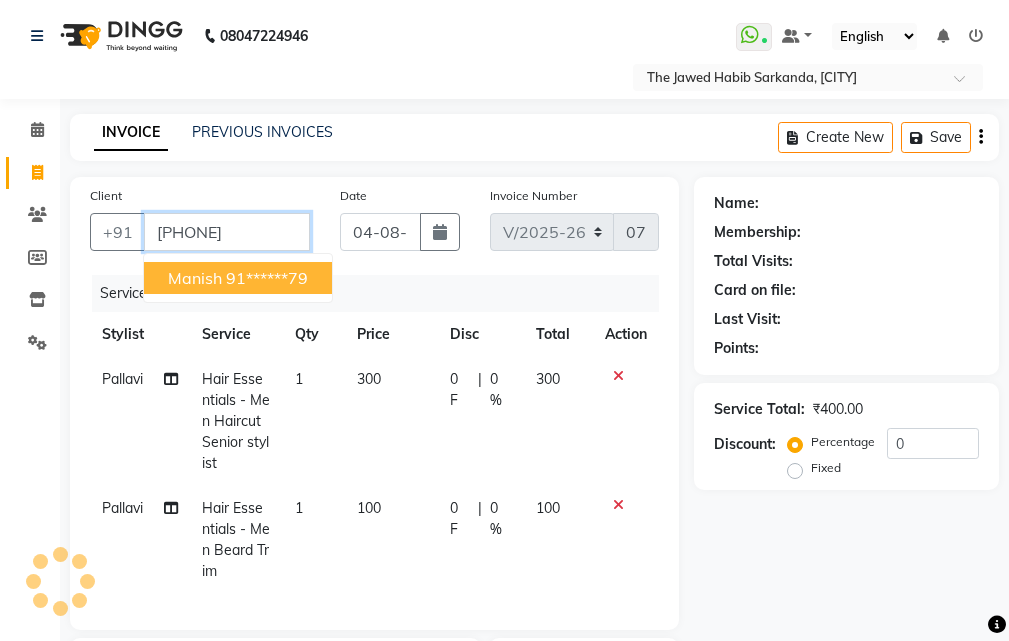 type on "[PHONE]" 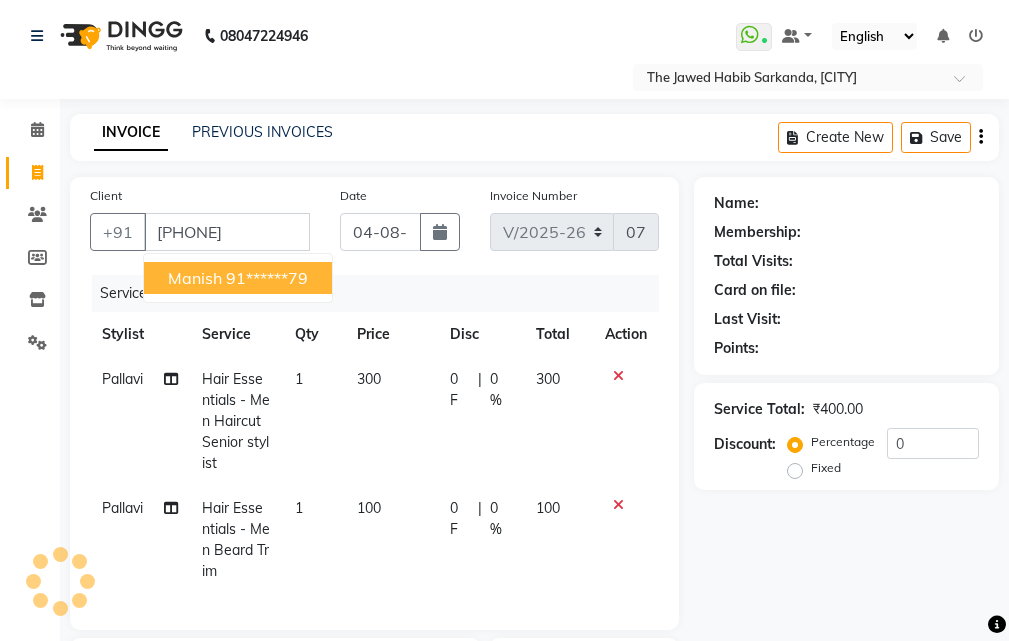 select on "1: Object" 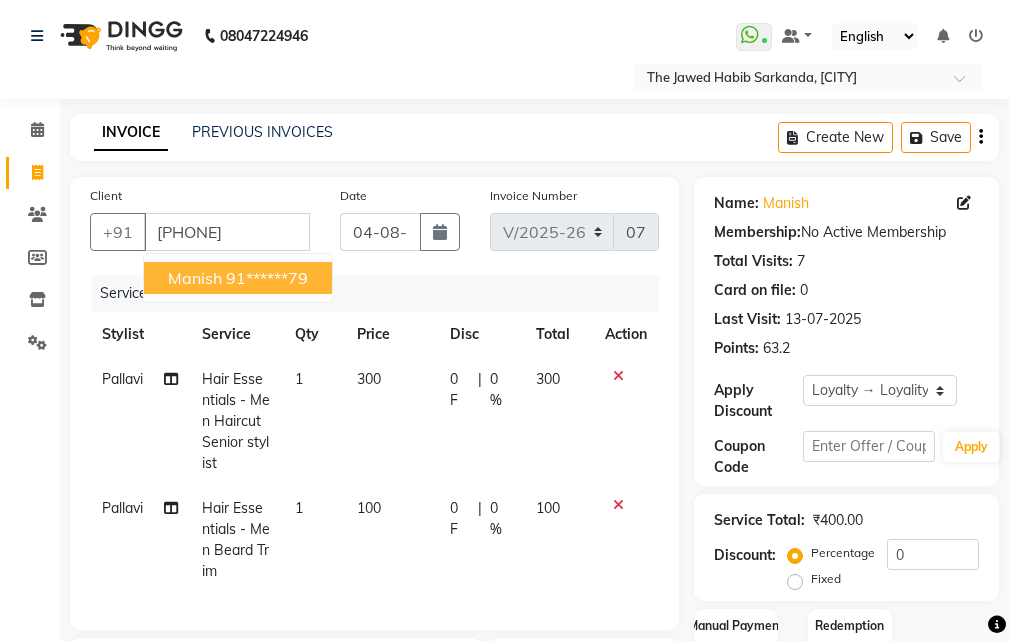 click on "91******79" at bounding box center [267, 278] 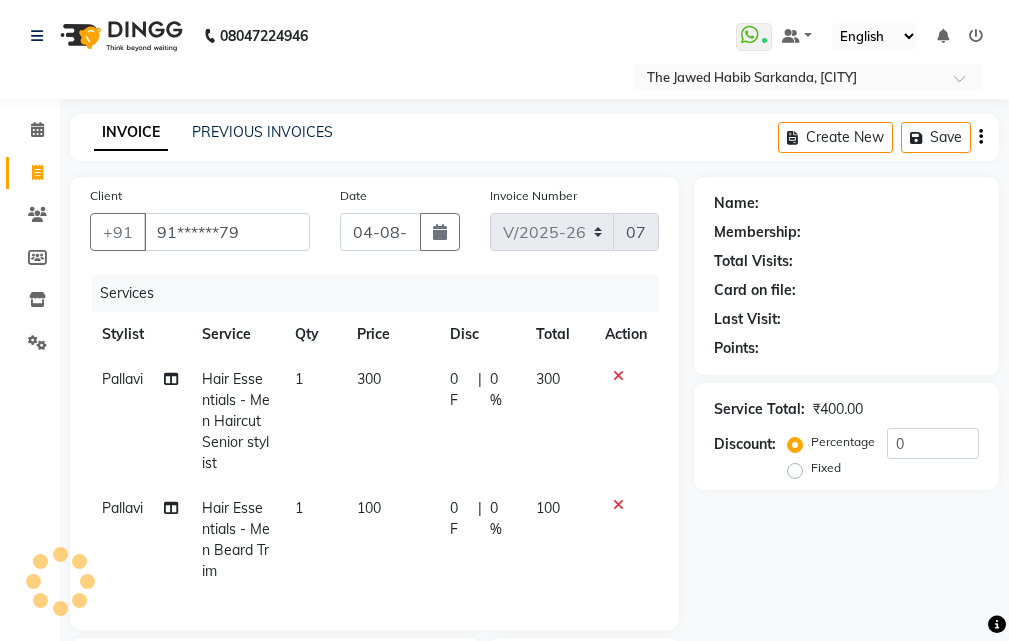 select on "1: Object" 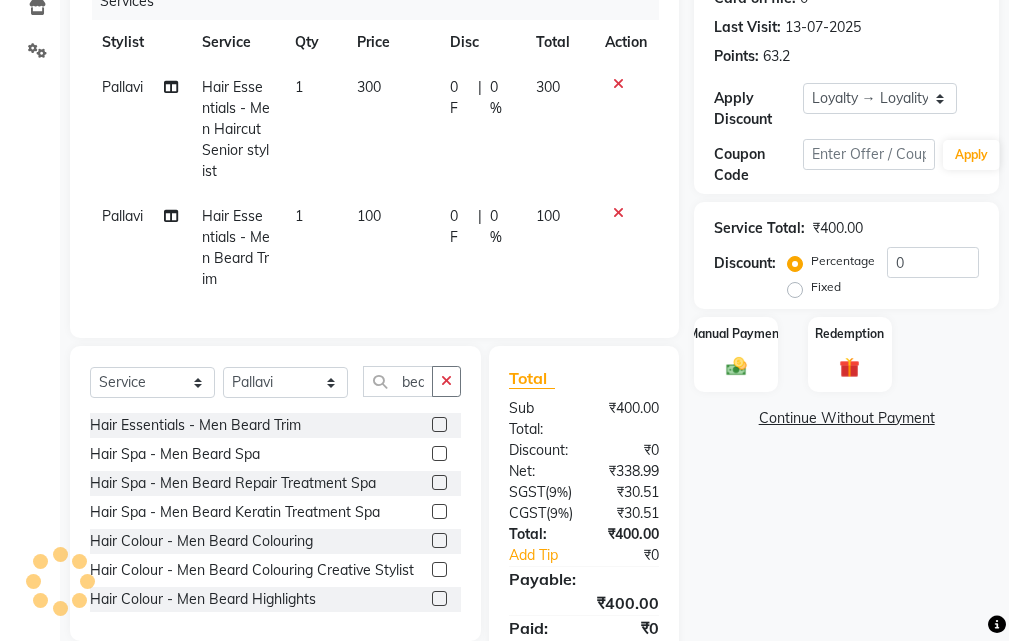 scroll, scrollTop: 100, scrollLeft: 0, axis: vertical 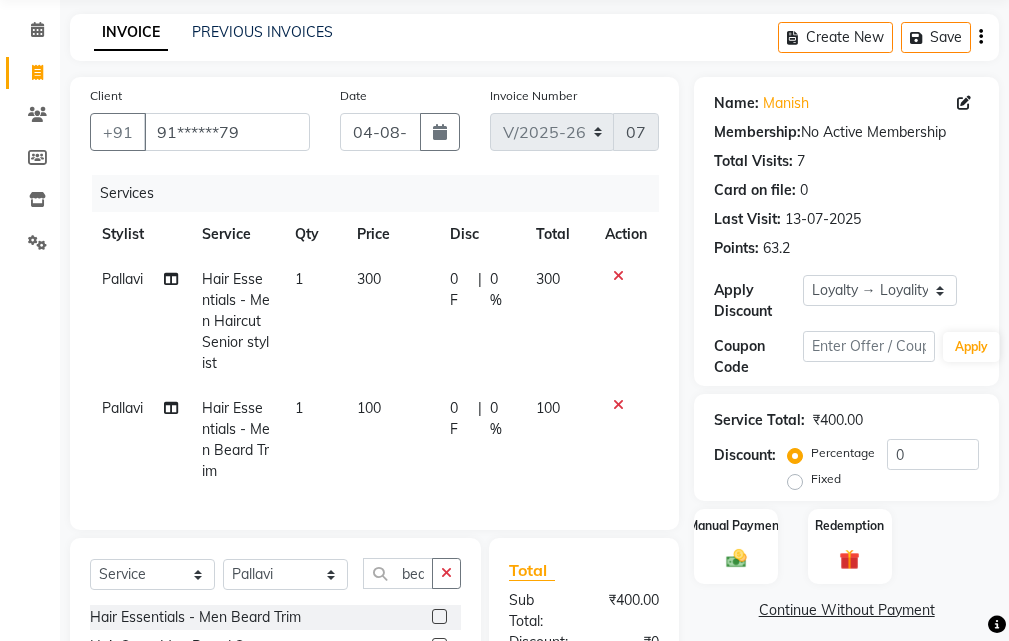 click 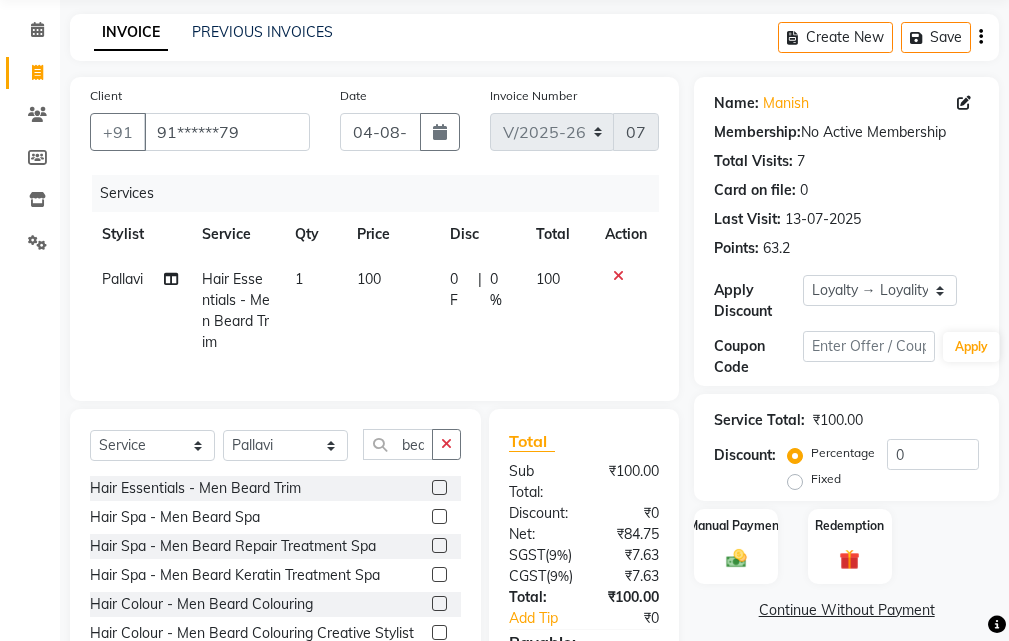 click 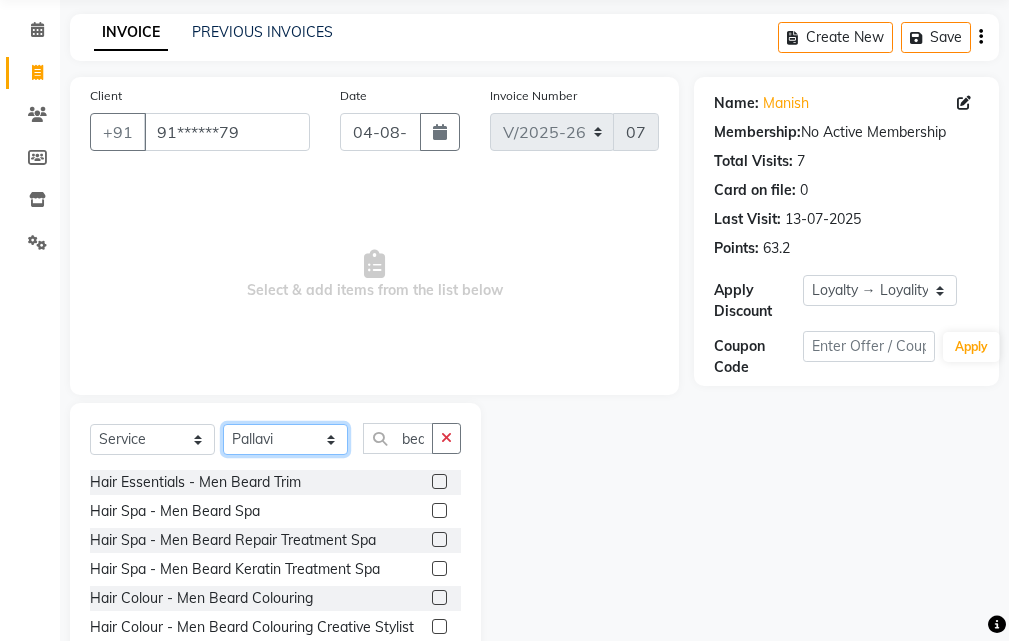 click on "Select Stylist Manager [LAST] [LAST] [LAST] [LAST] [LAST]" 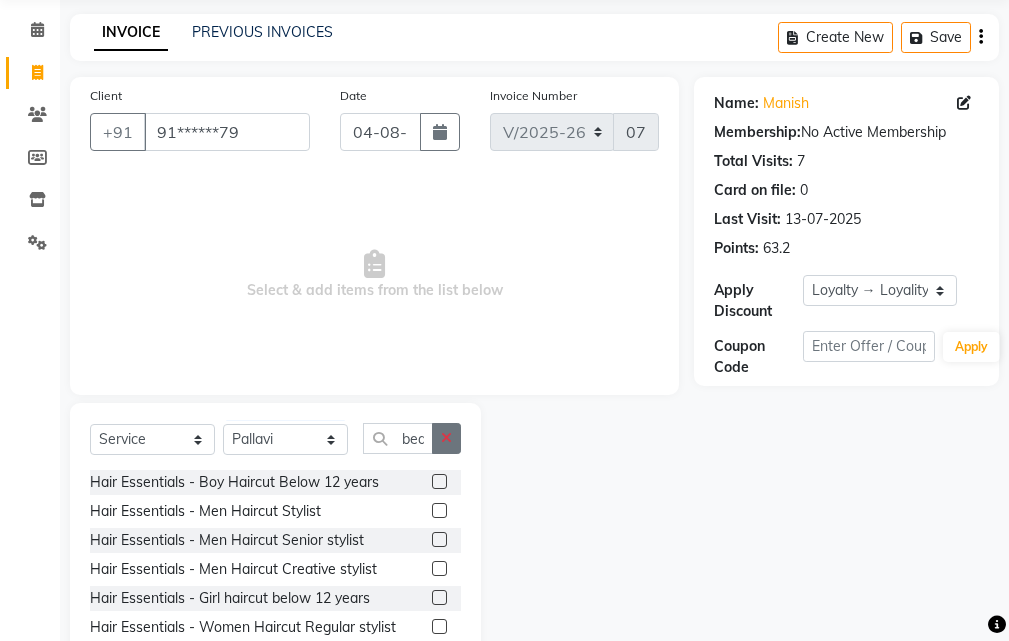 click 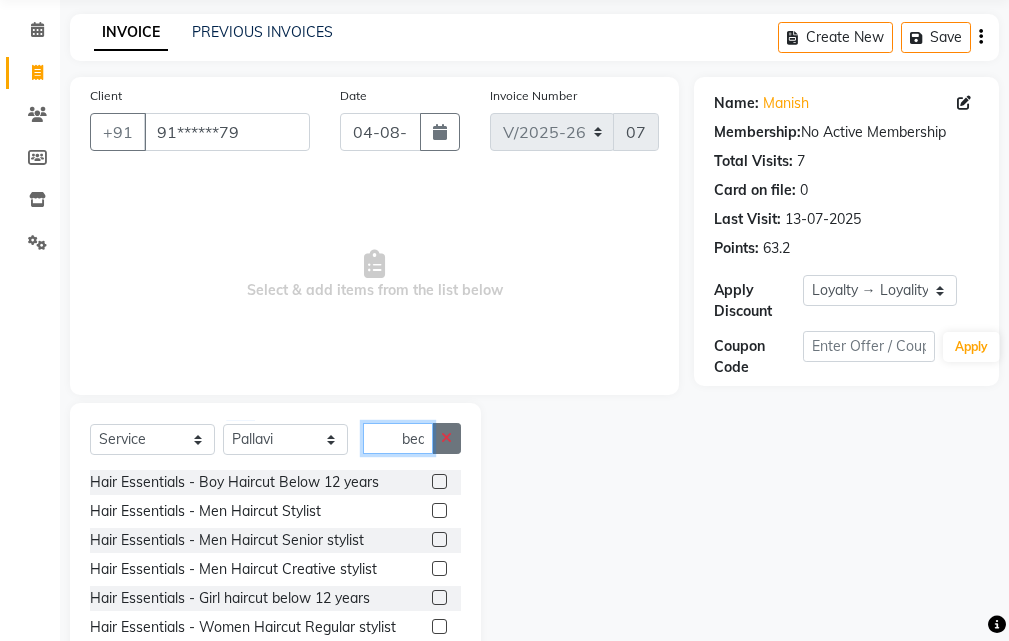 type 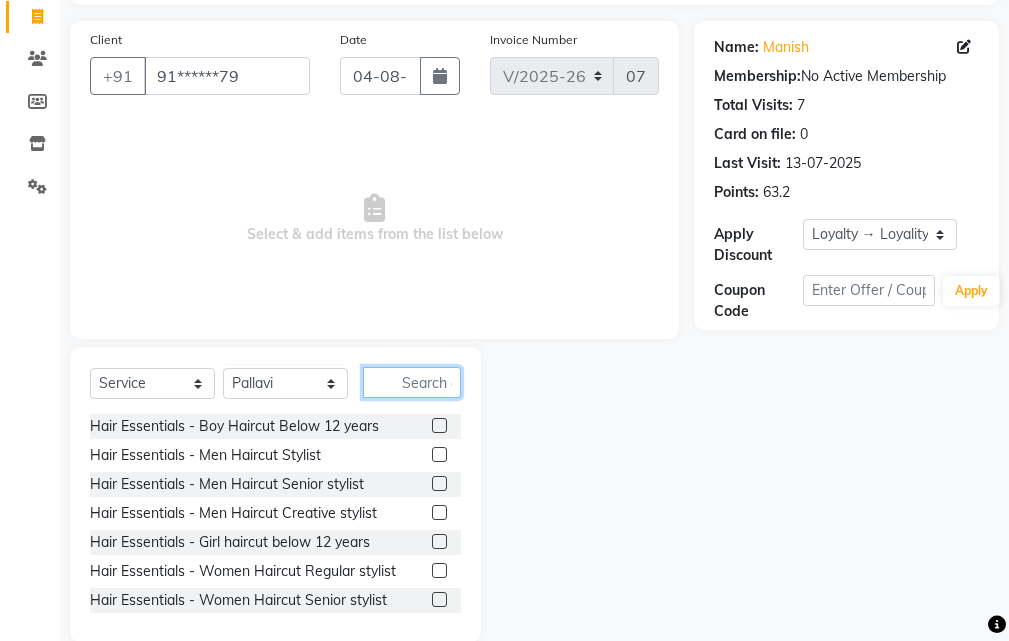 scroll, scrollTop: 187, scrollLeft: 0, axis: vertical 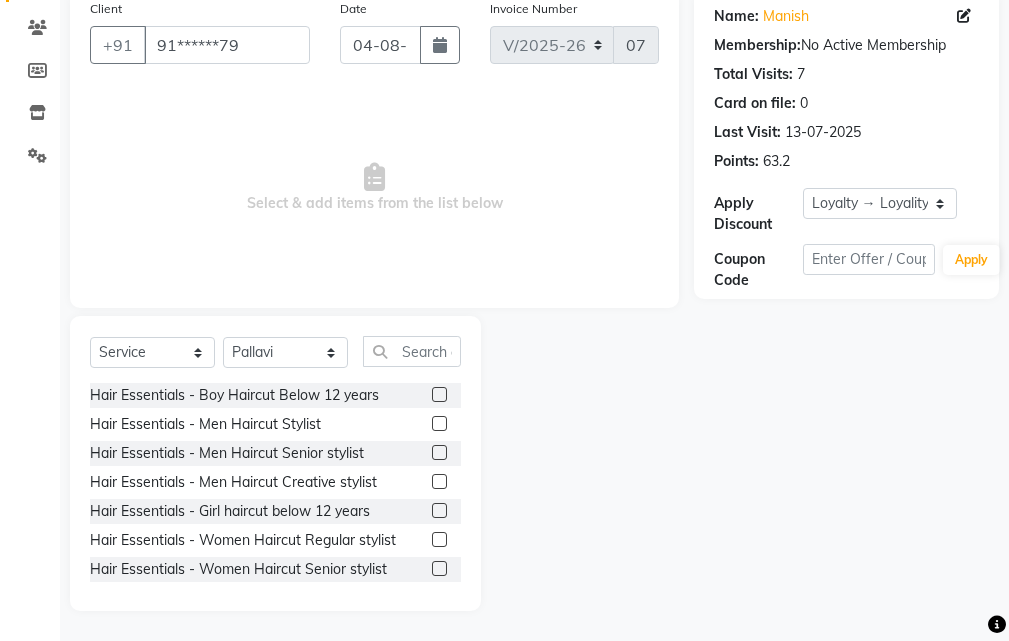 click 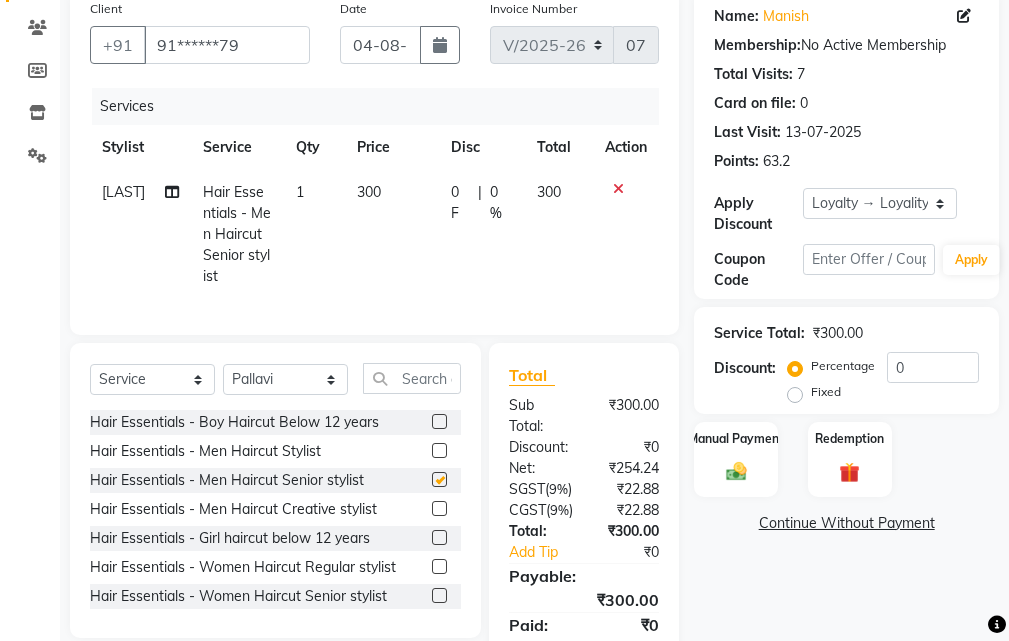 checkbox on "false" 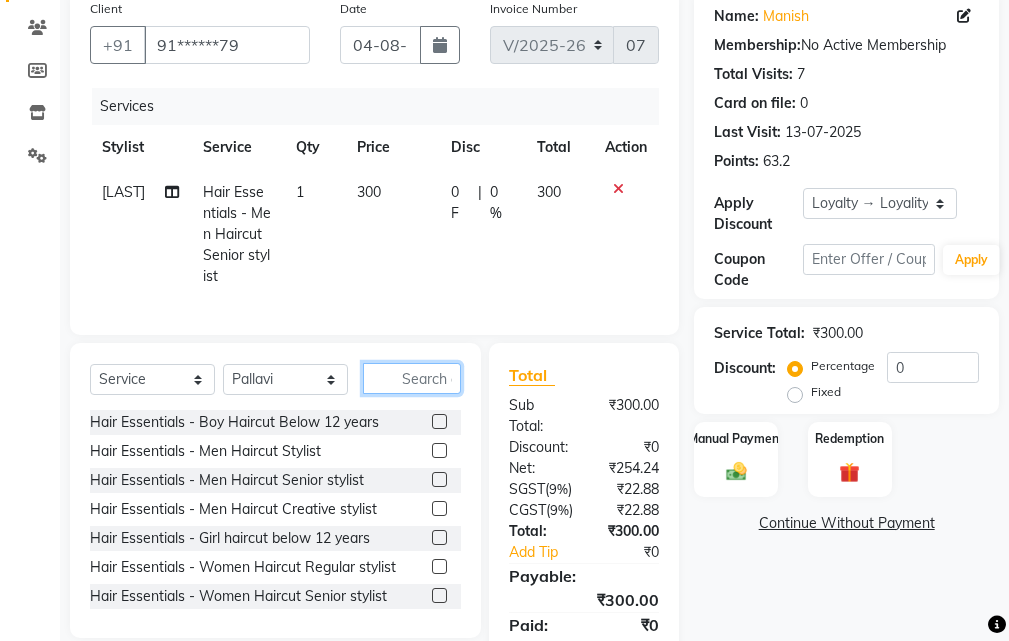click 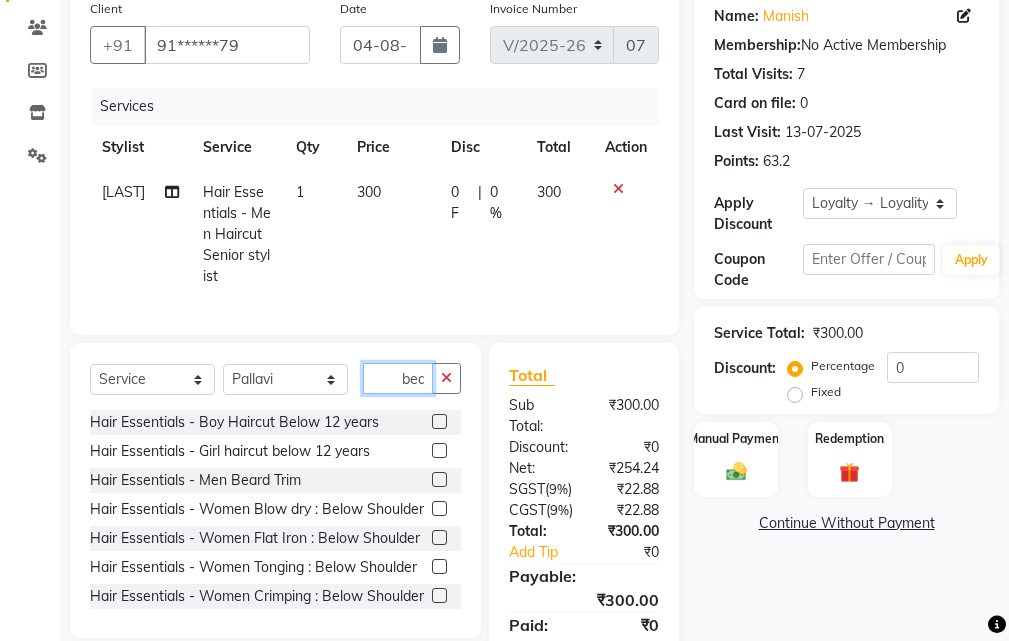 scroll, scrollTop: 0, scrollLeft: 1, axis: horizontal 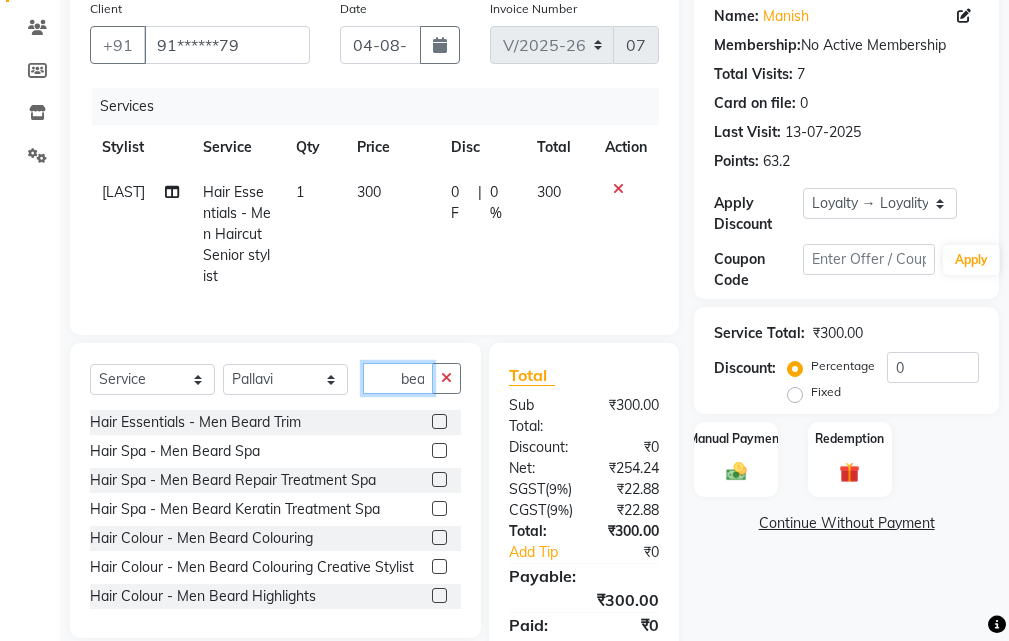 type on "bea" 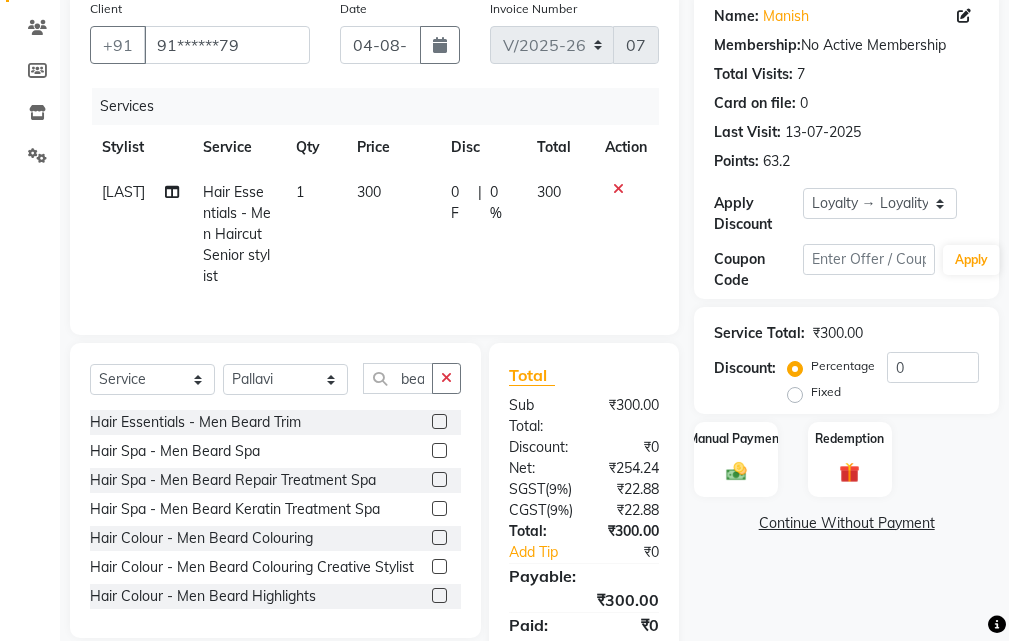 click 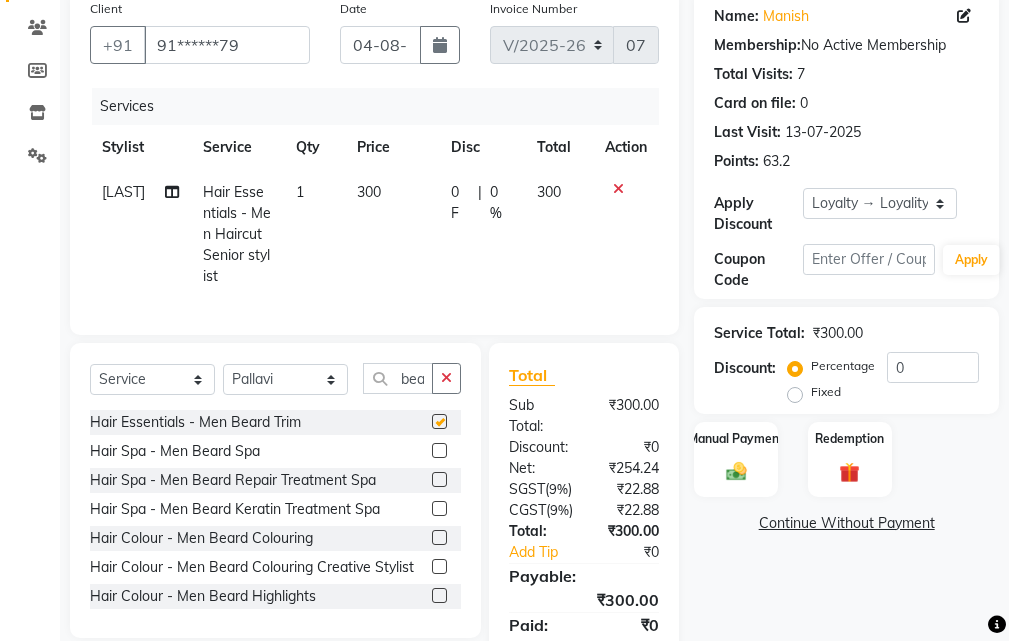 scroll, scrollTop: 0, scrollLeft: 0, axis: both 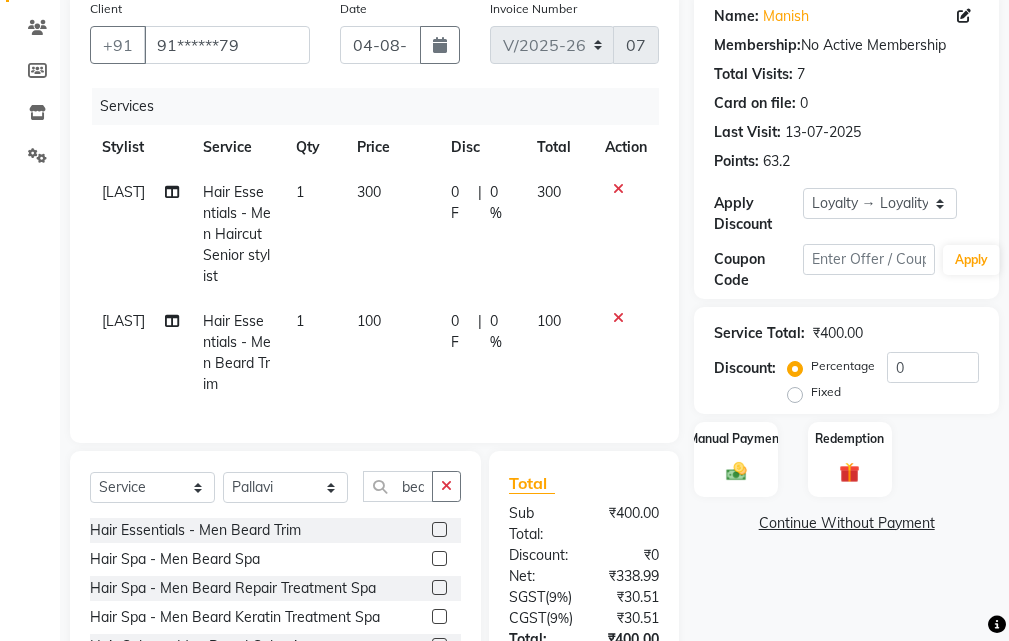 checkbox on "false" 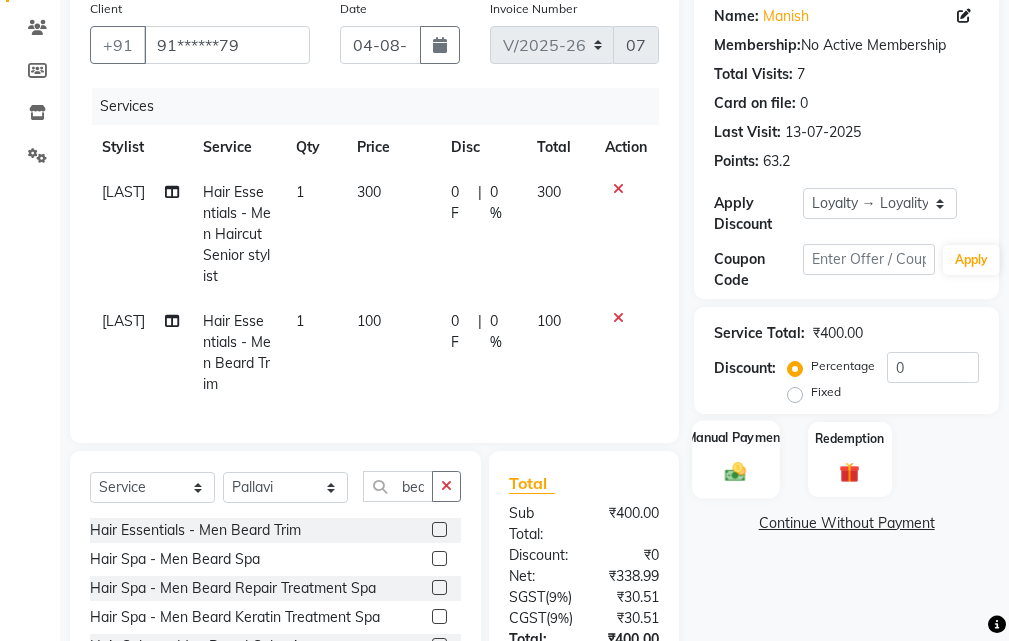 click on "Manual Payment" 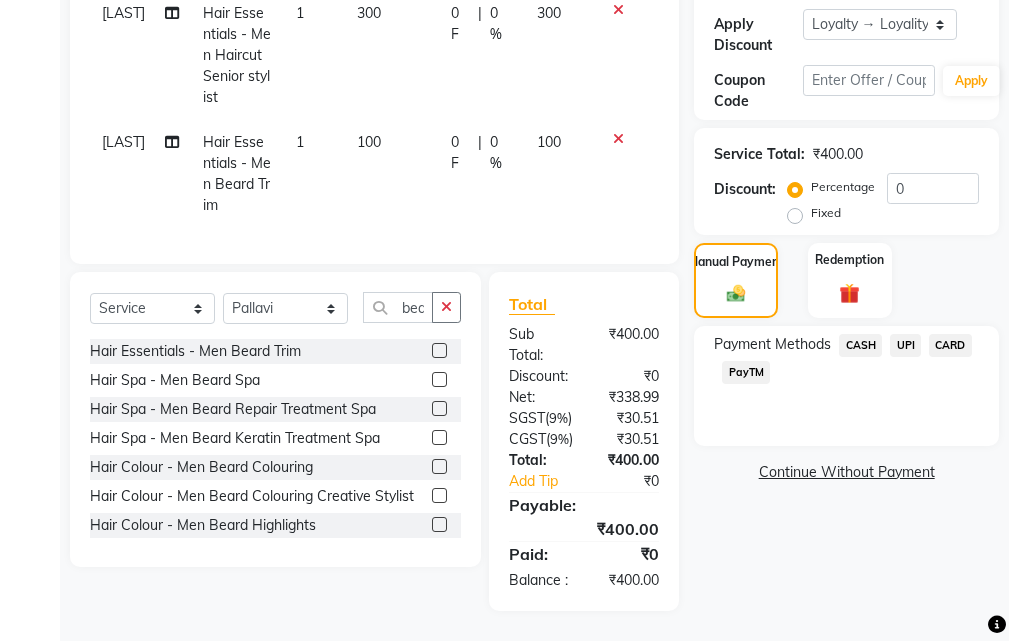 scroll, scrollTop: 387, scrollLeft: 0, axis: vertical 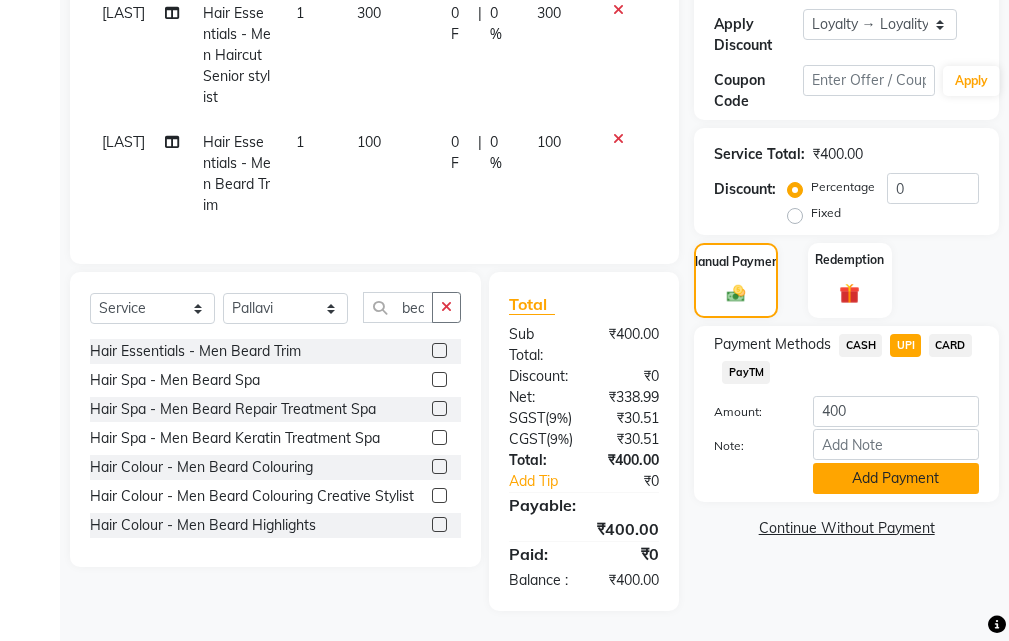 click on "Add Payment" 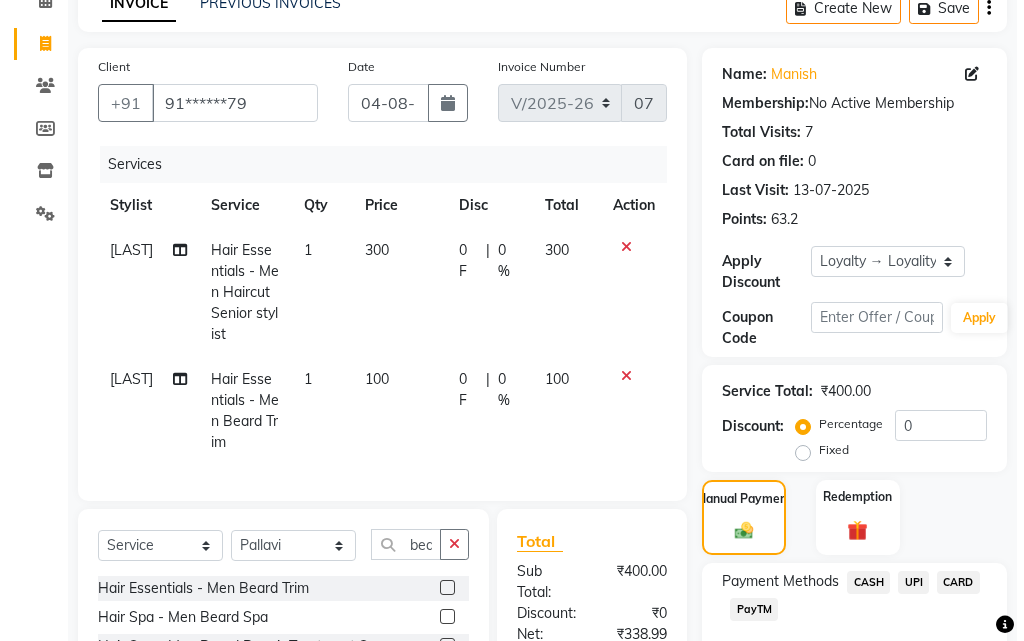 scroll, scrollTop: 0, scrollLeft: 0, axis: both 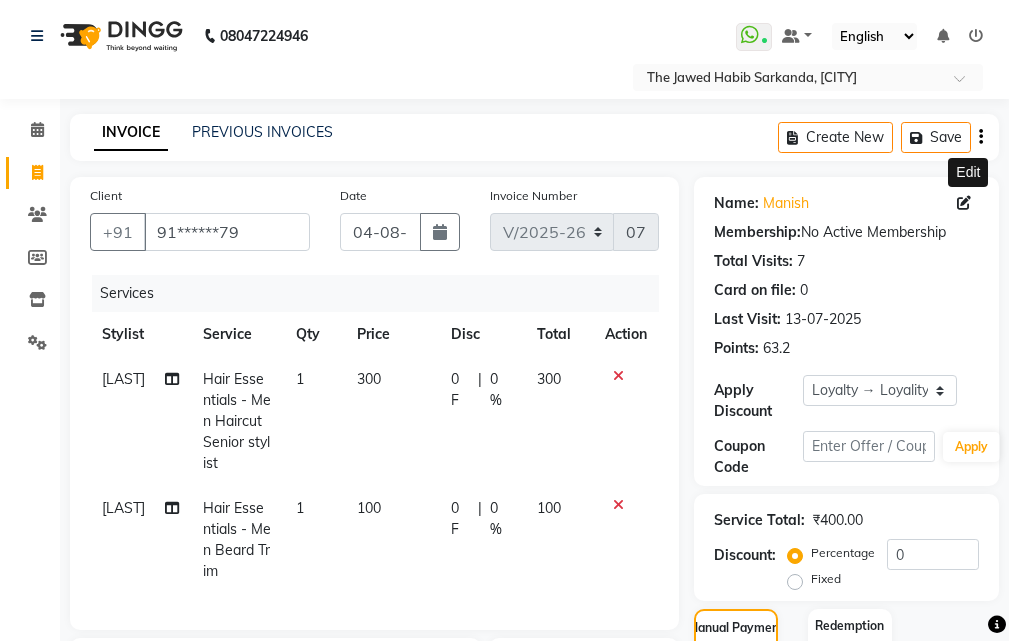 click 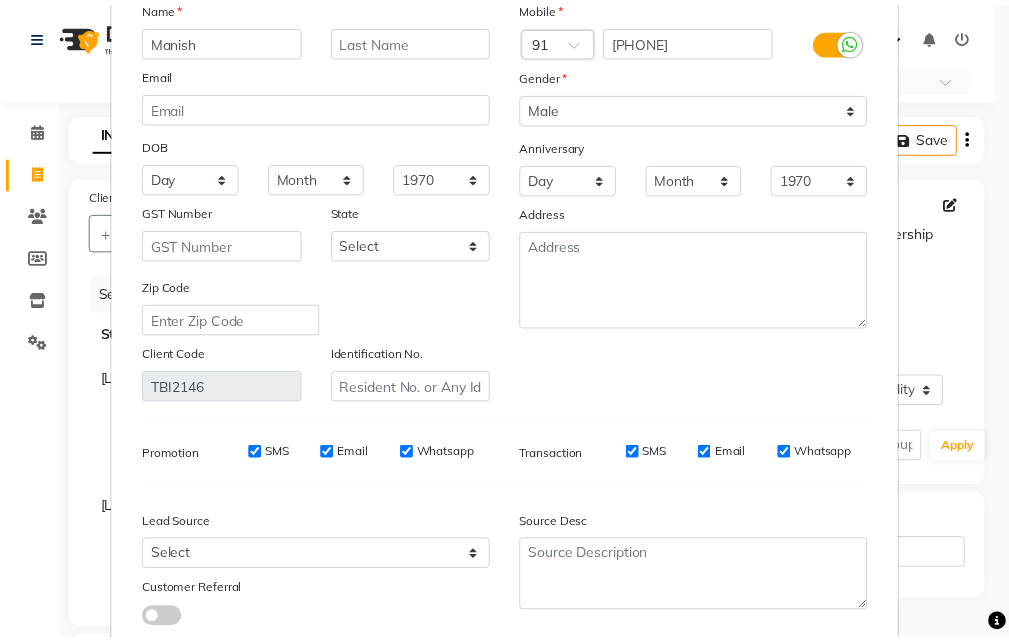 scroll, scrollTop: 246, scrollLeft: 0, axis: vertical 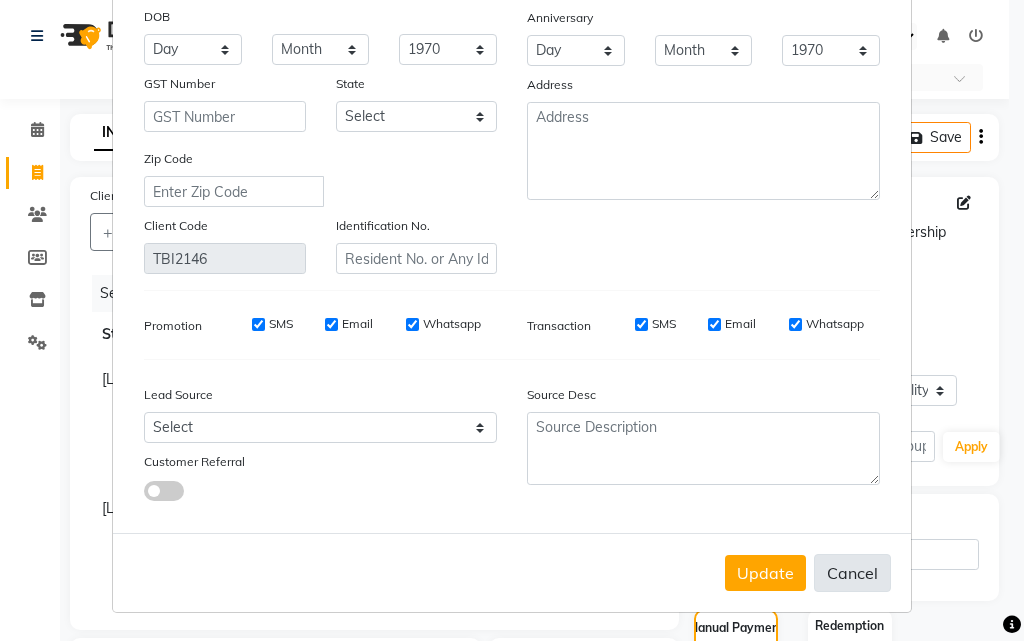 click on "Cancel" at bounding box center (852, 573) 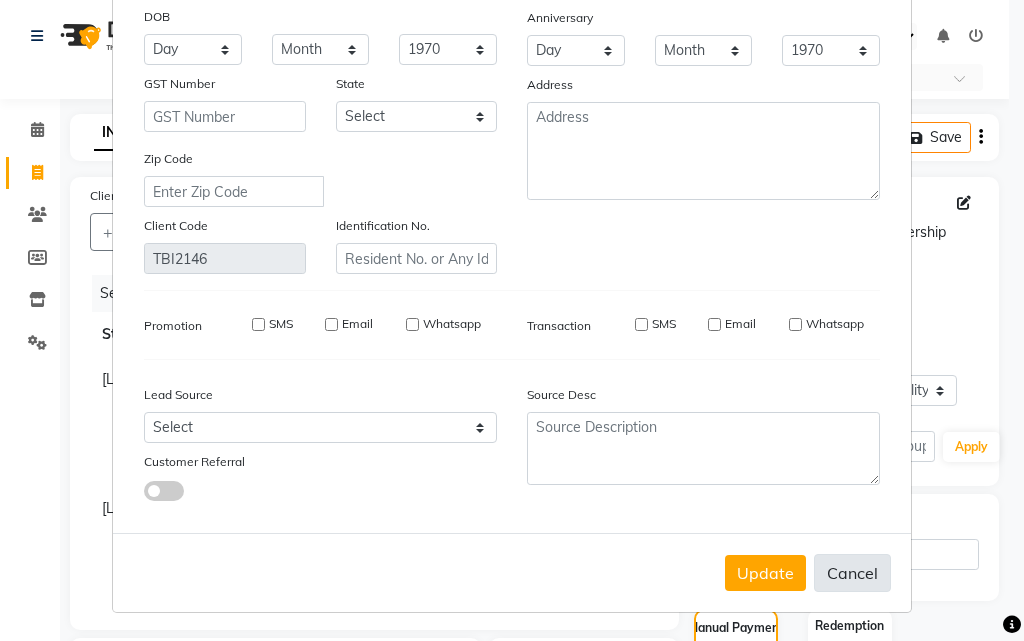 type 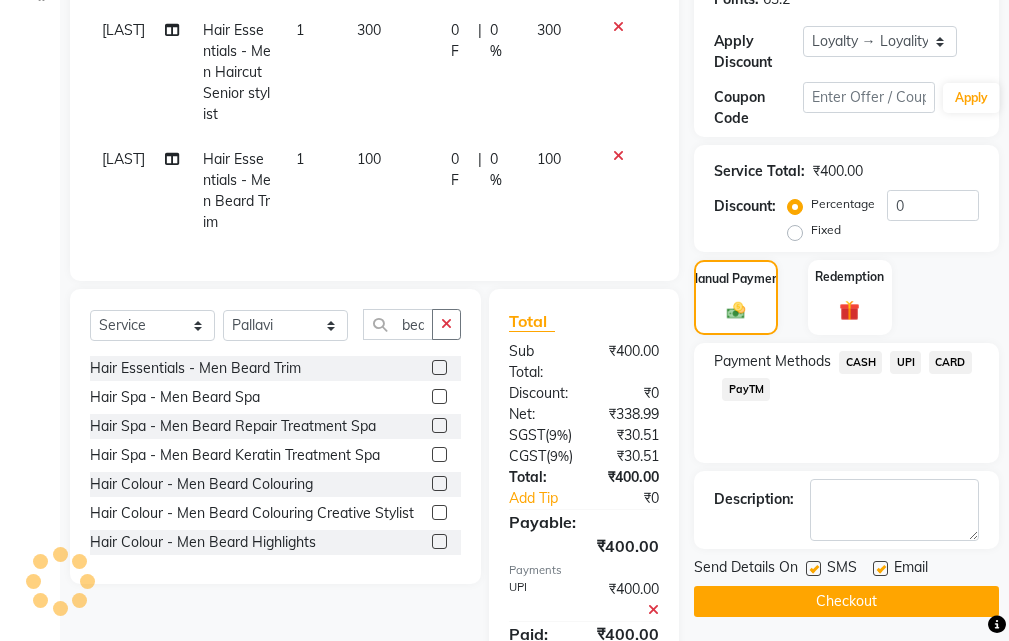 scroll, scrollTop: 400, scrollLeft: 0, axis: vertical 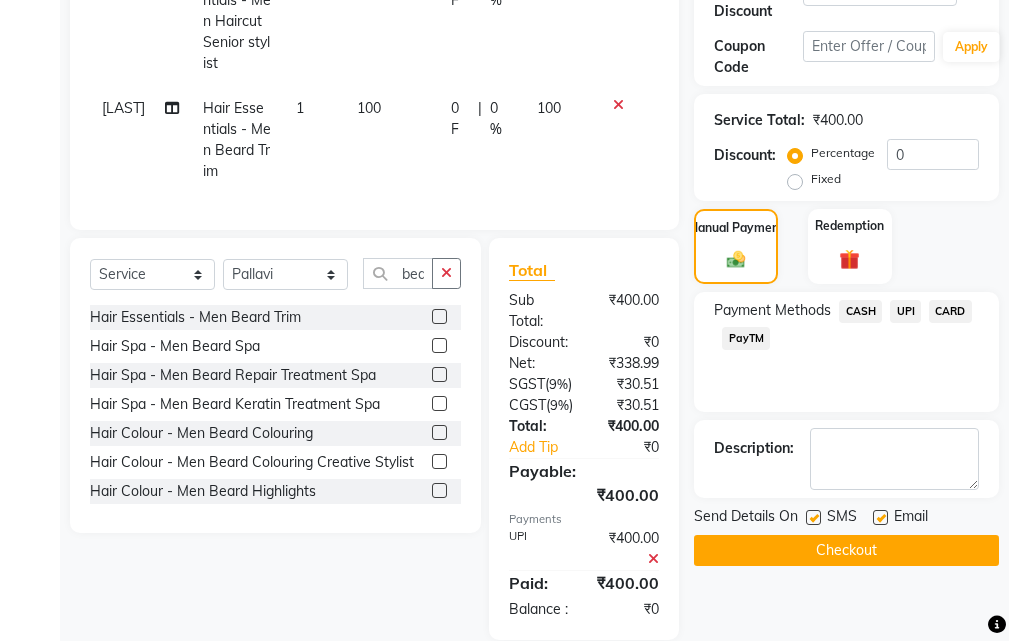 click on "UPI" 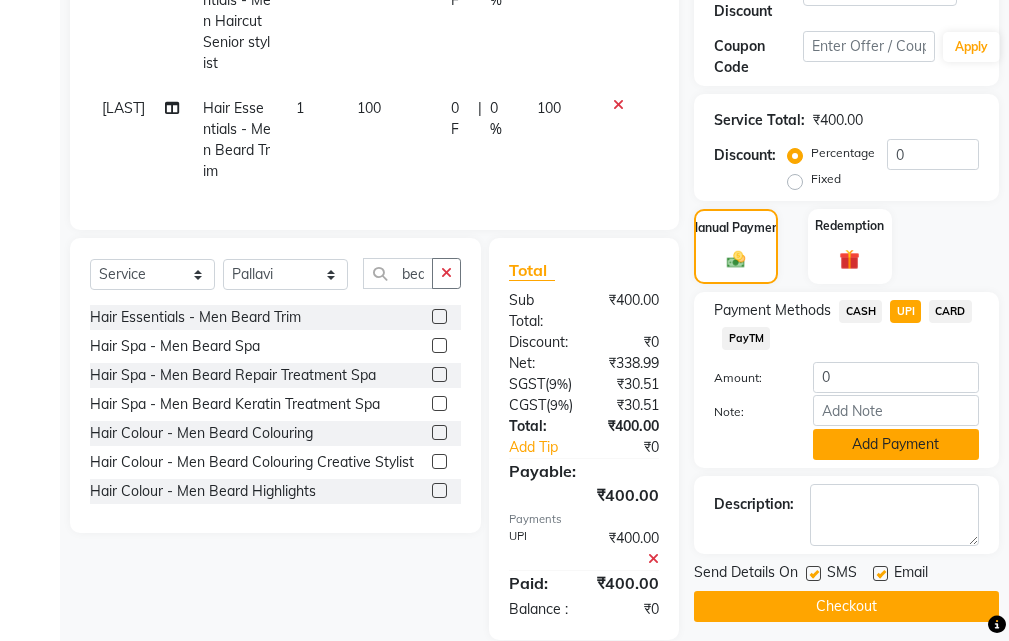click on "Add Payment" 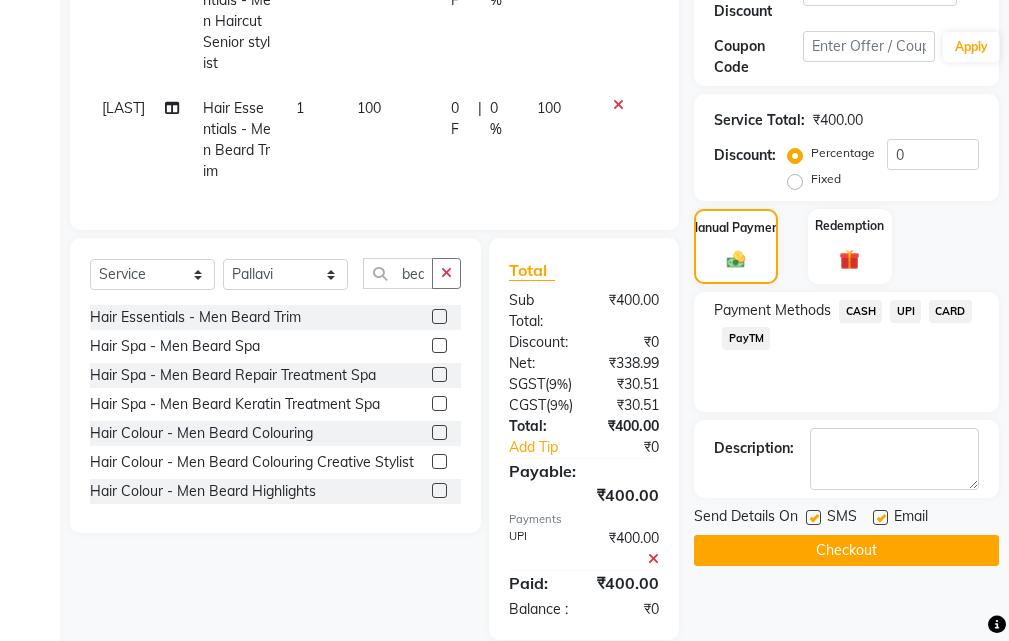 click on "UPI" 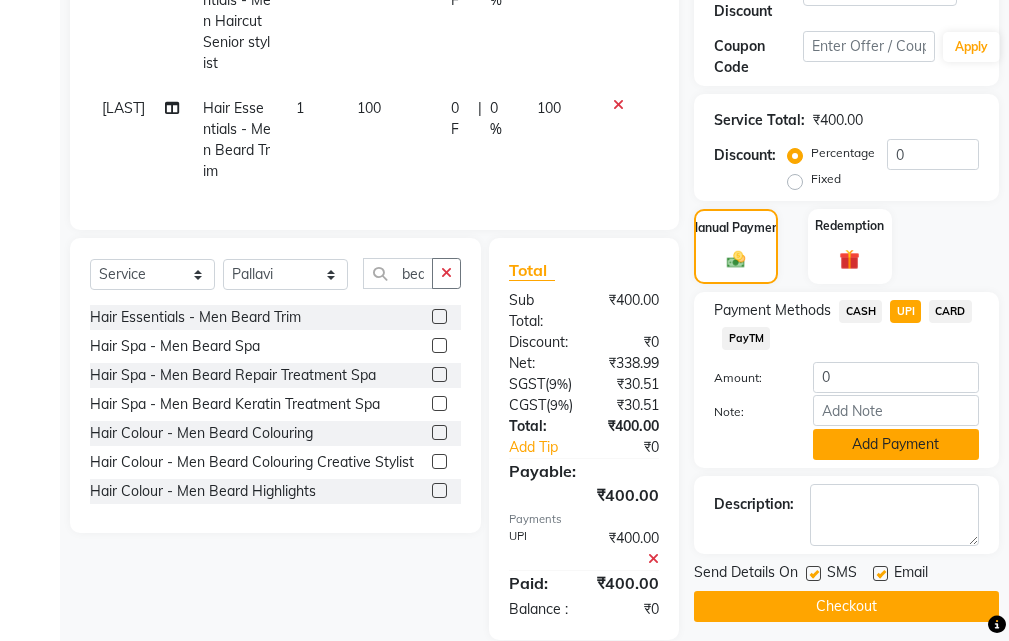 click on "Add Payment" 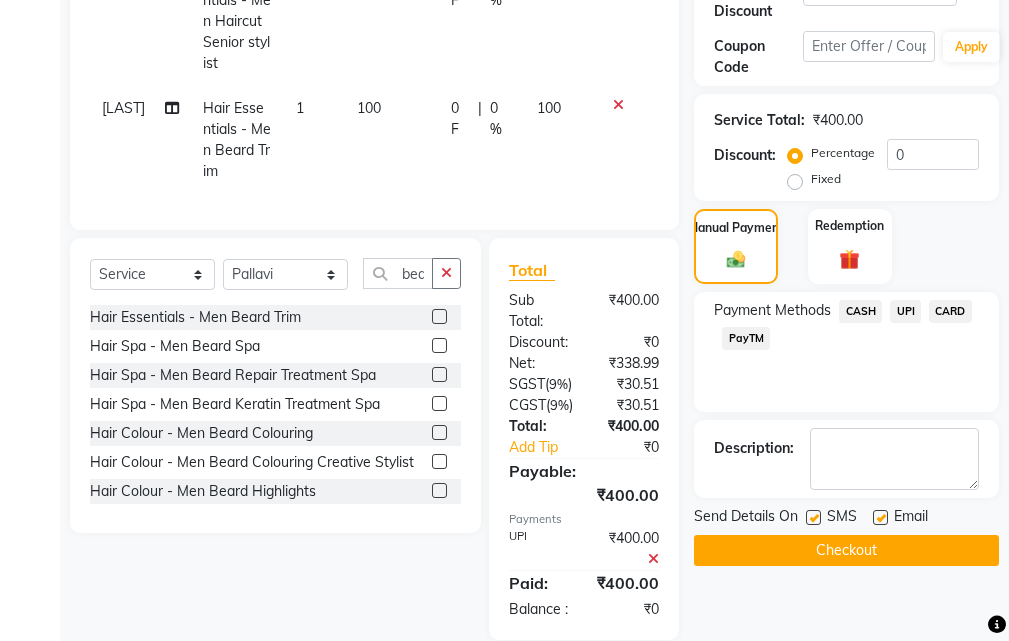 click on "Checkout" 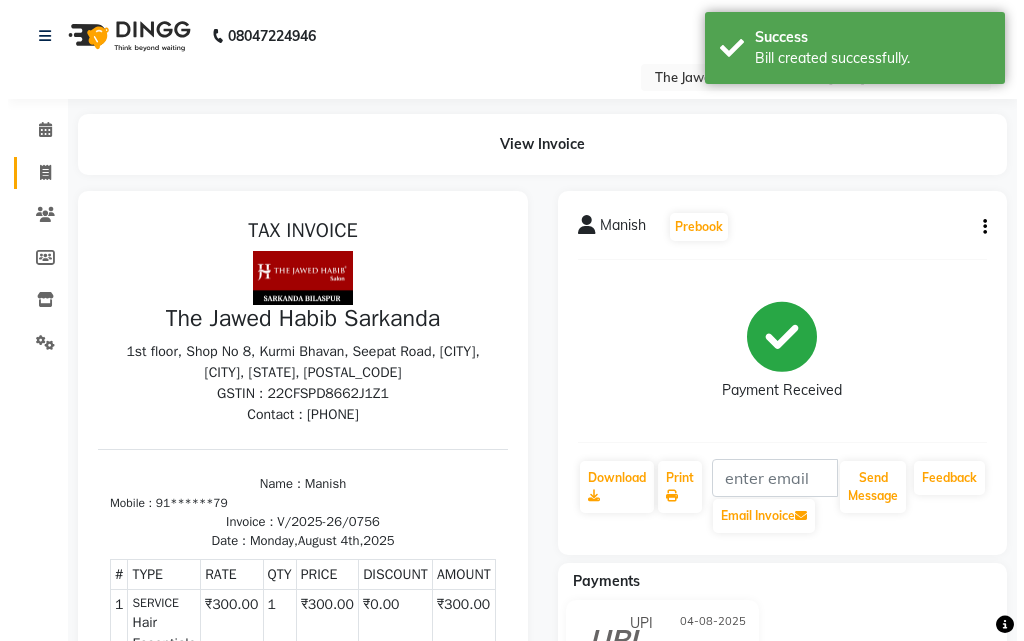 scroll, scrollTop: 0, scrollLeft: 0, axis: both 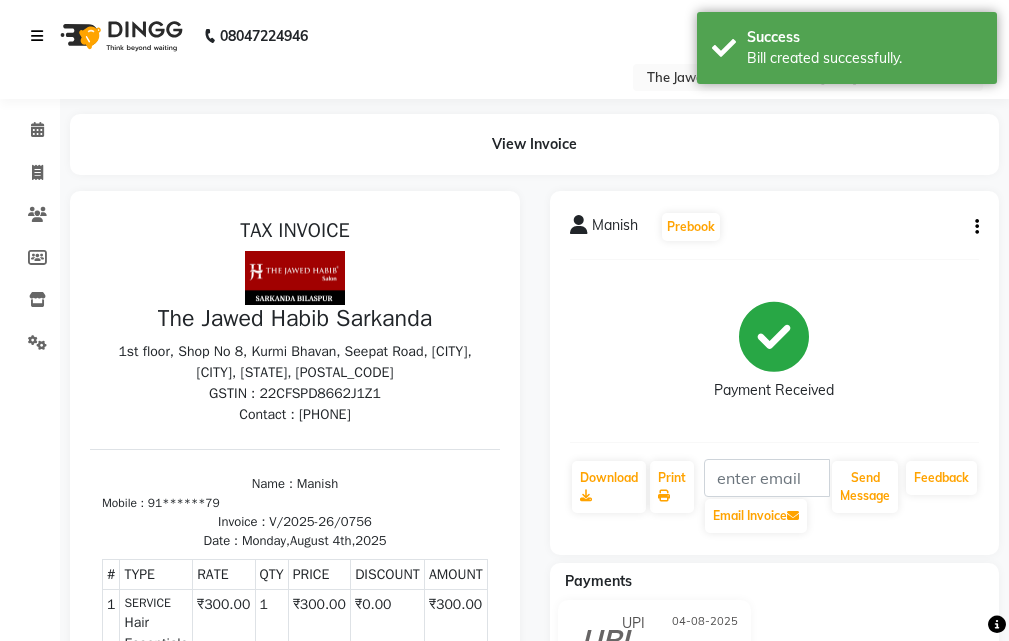 click at bounding box center [37, 36] 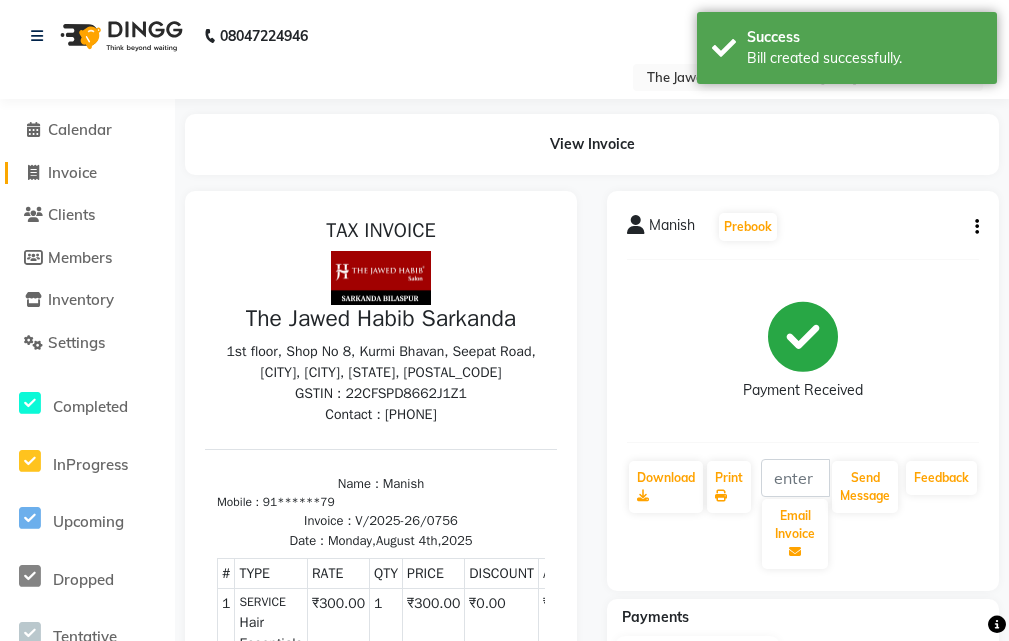 click 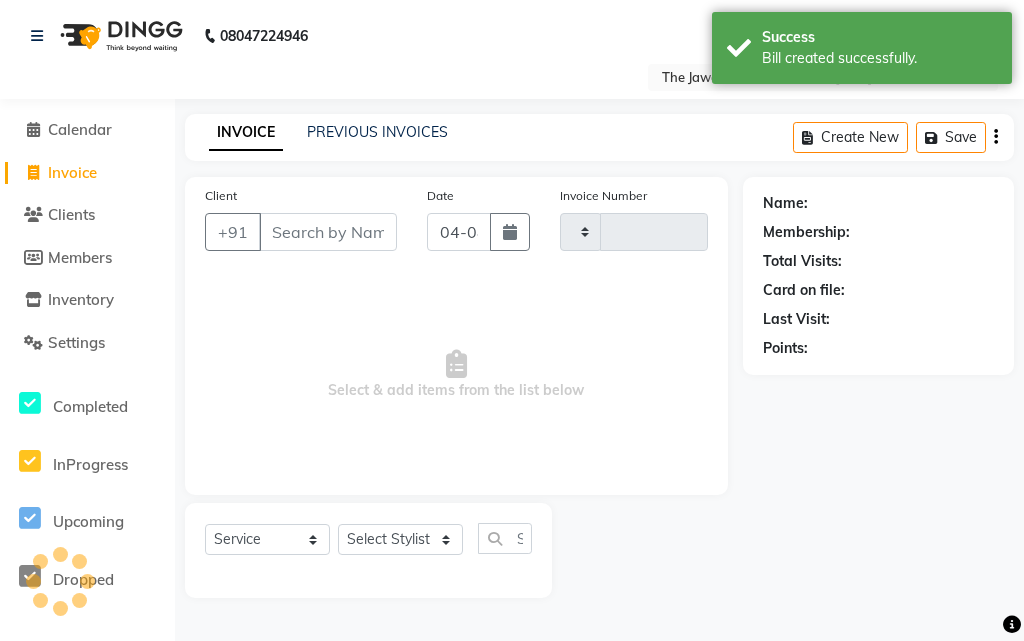 type on "0757" 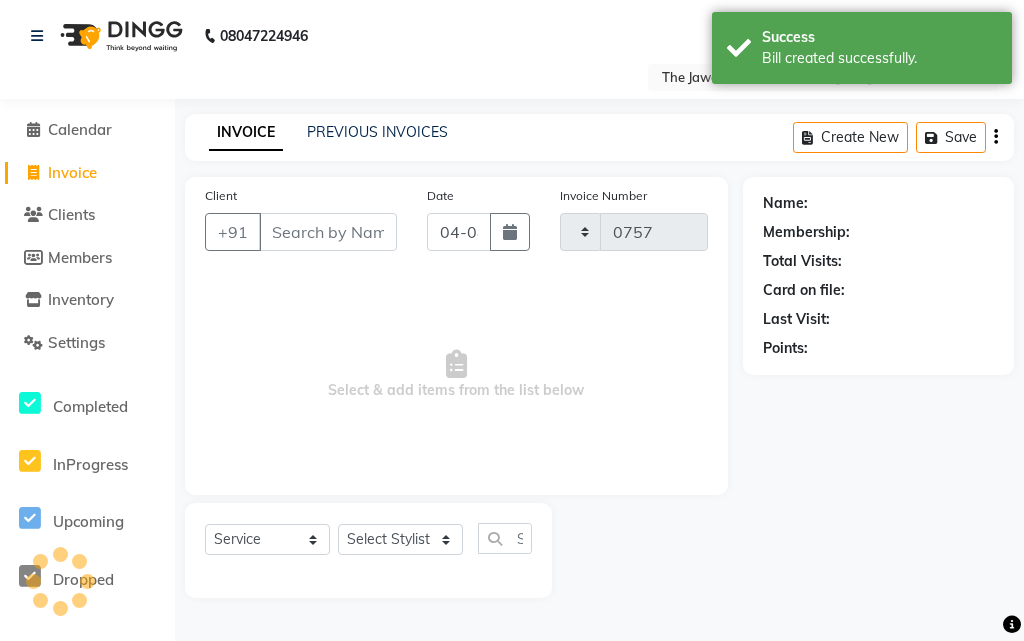 select on "6473" 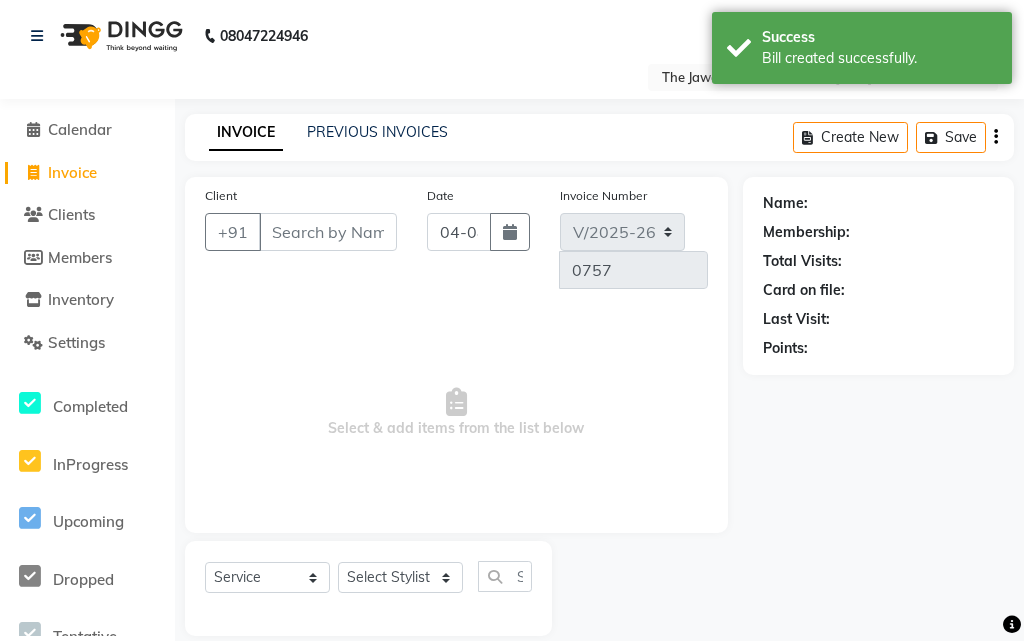 select on "63556" 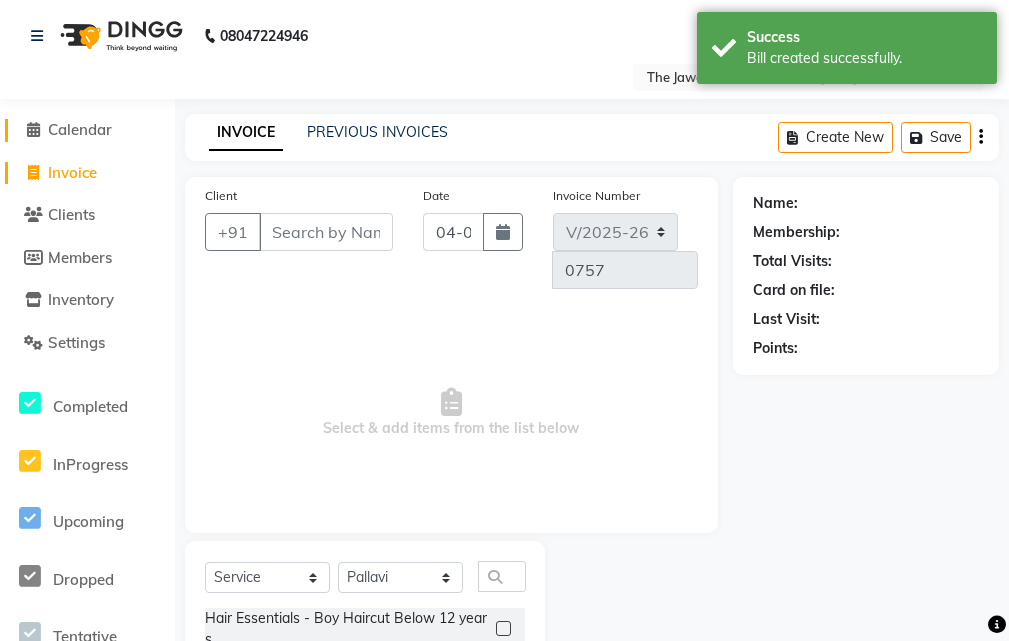 click 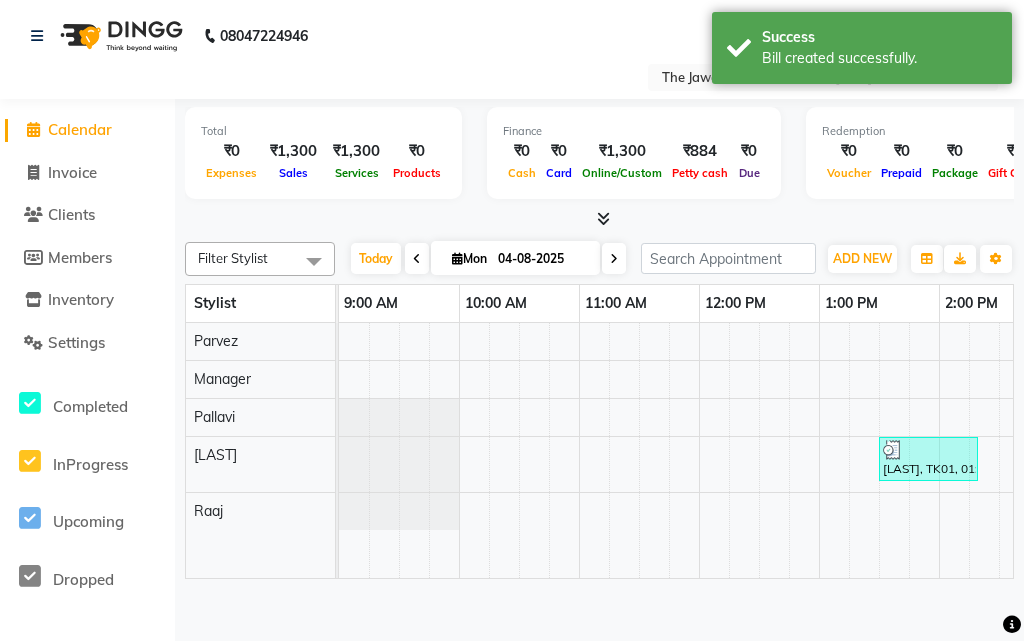 scroll, scrollTop: 0, scrollLeft: 793, axis: horizontal 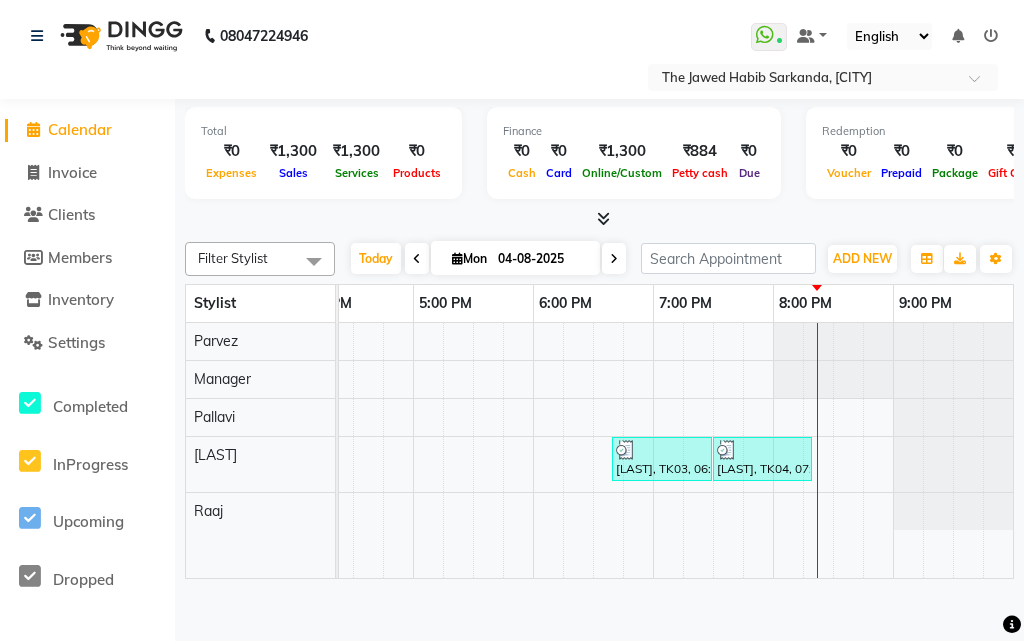select on "6473" 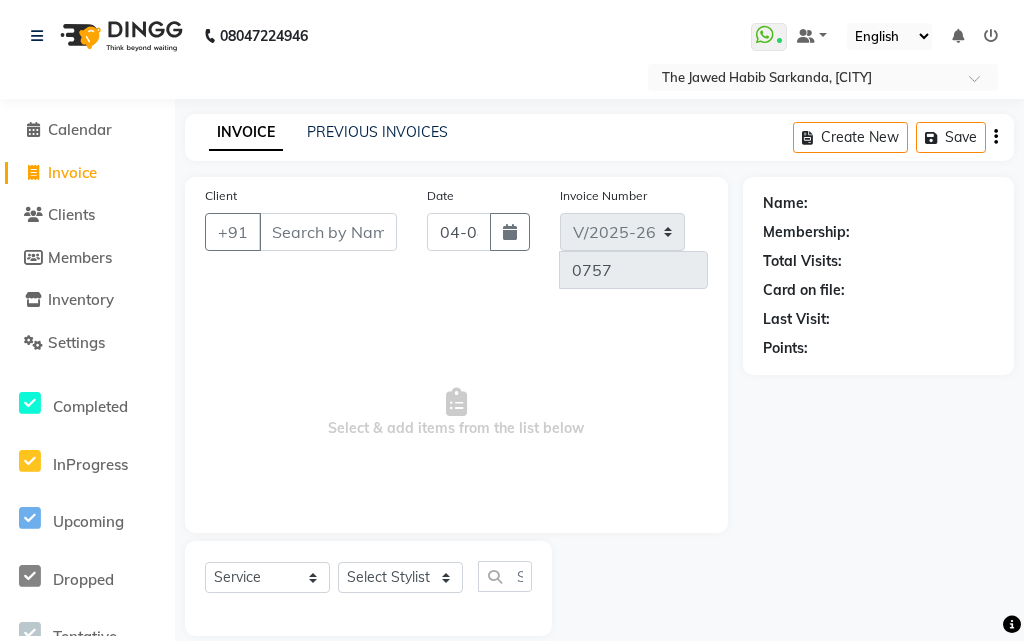 select on "63556" 